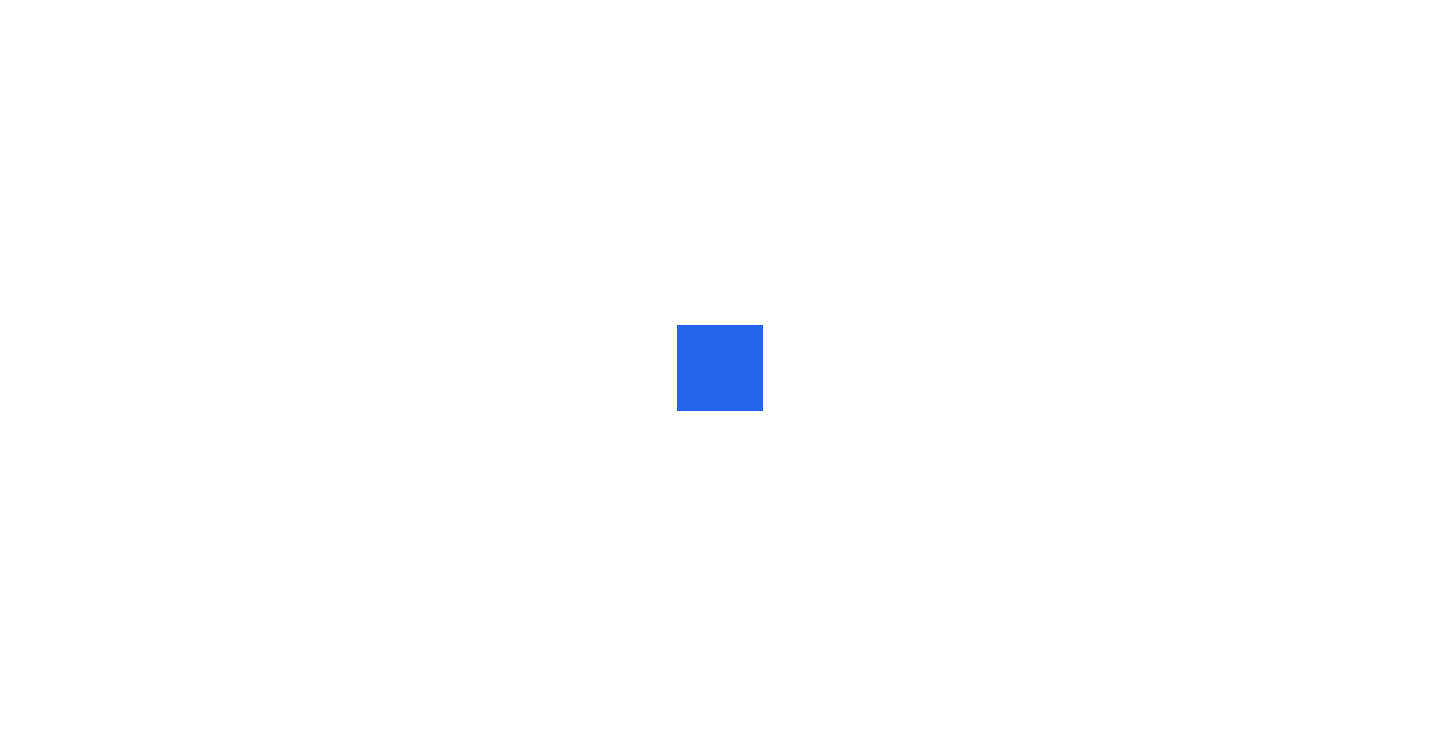 scroll, scrollTop: 0, scrollLeft: 0, axis: both 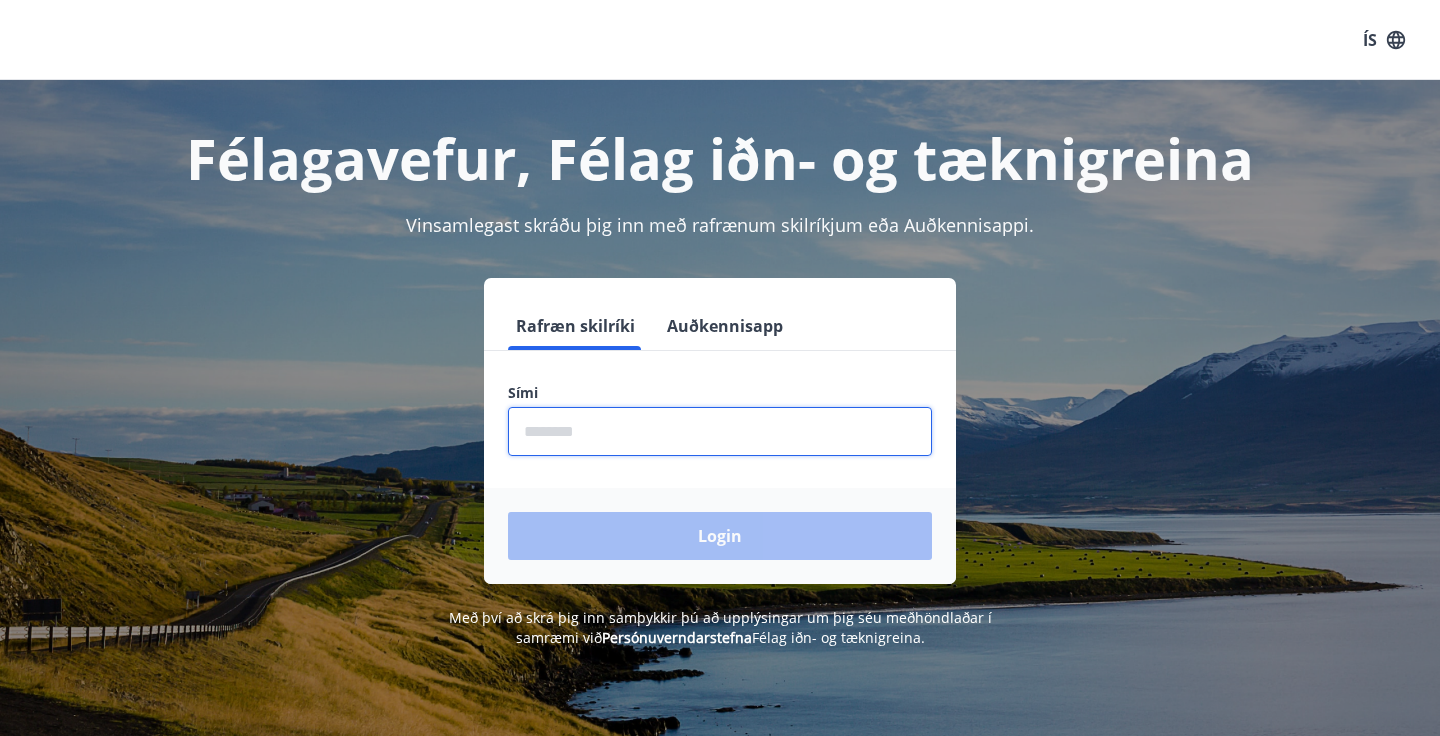click at bounding box center (720, 431) 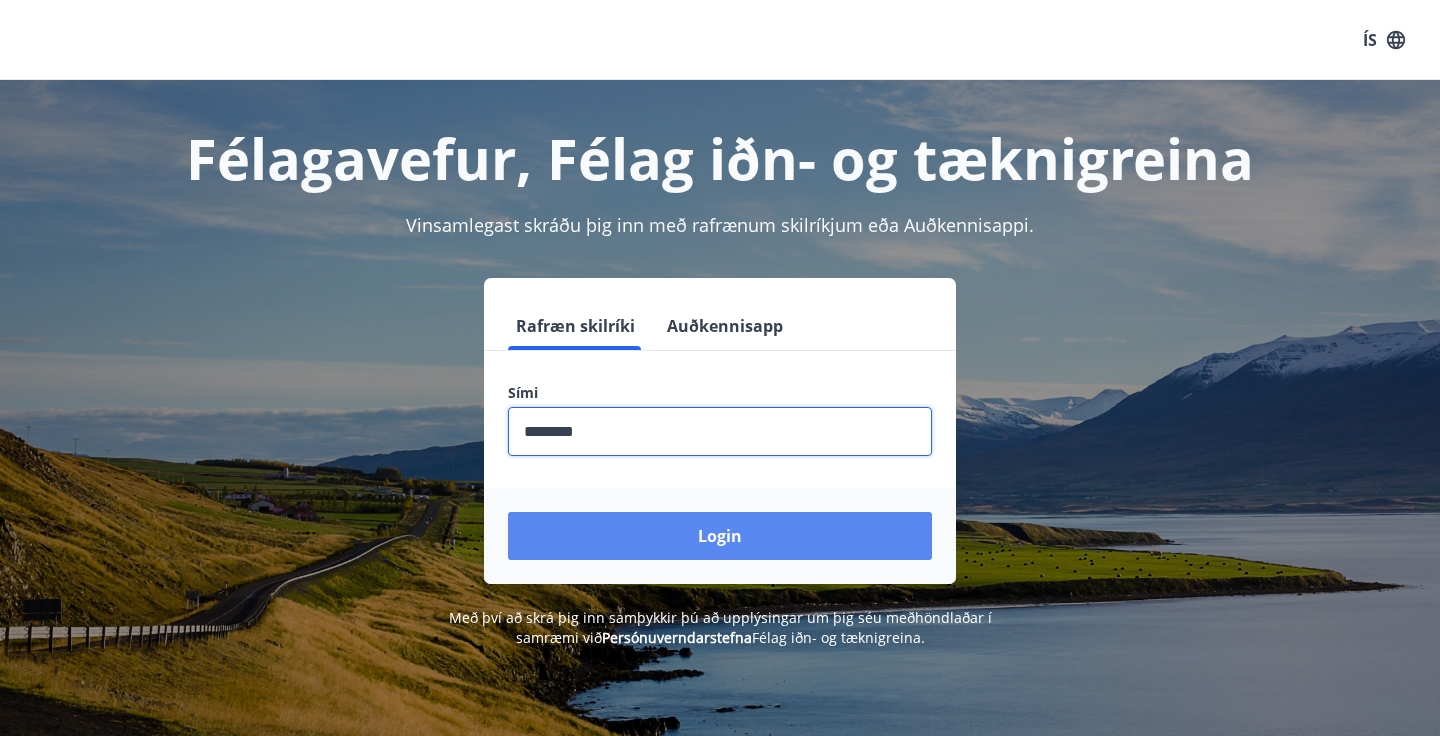 type on "********" 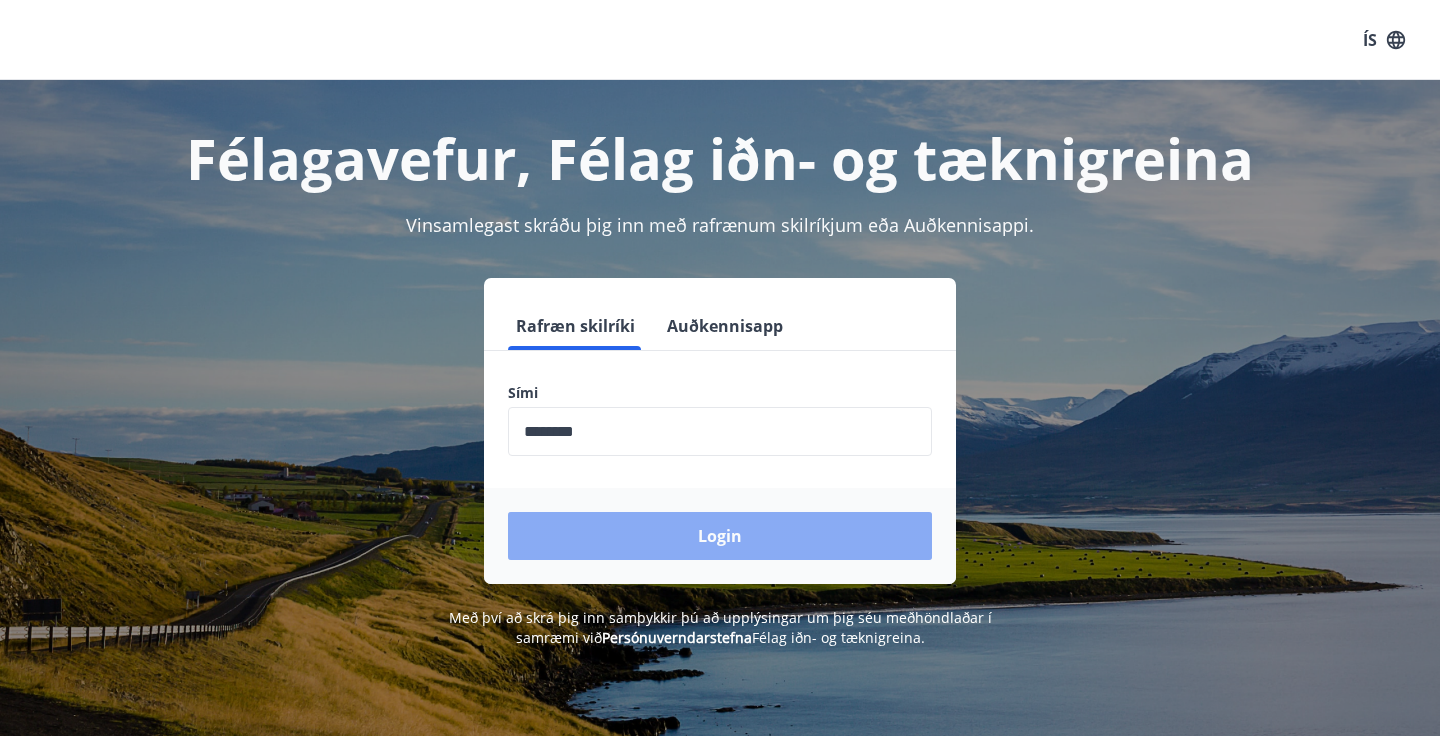 click on "Login" at bounding box center (720, 536) 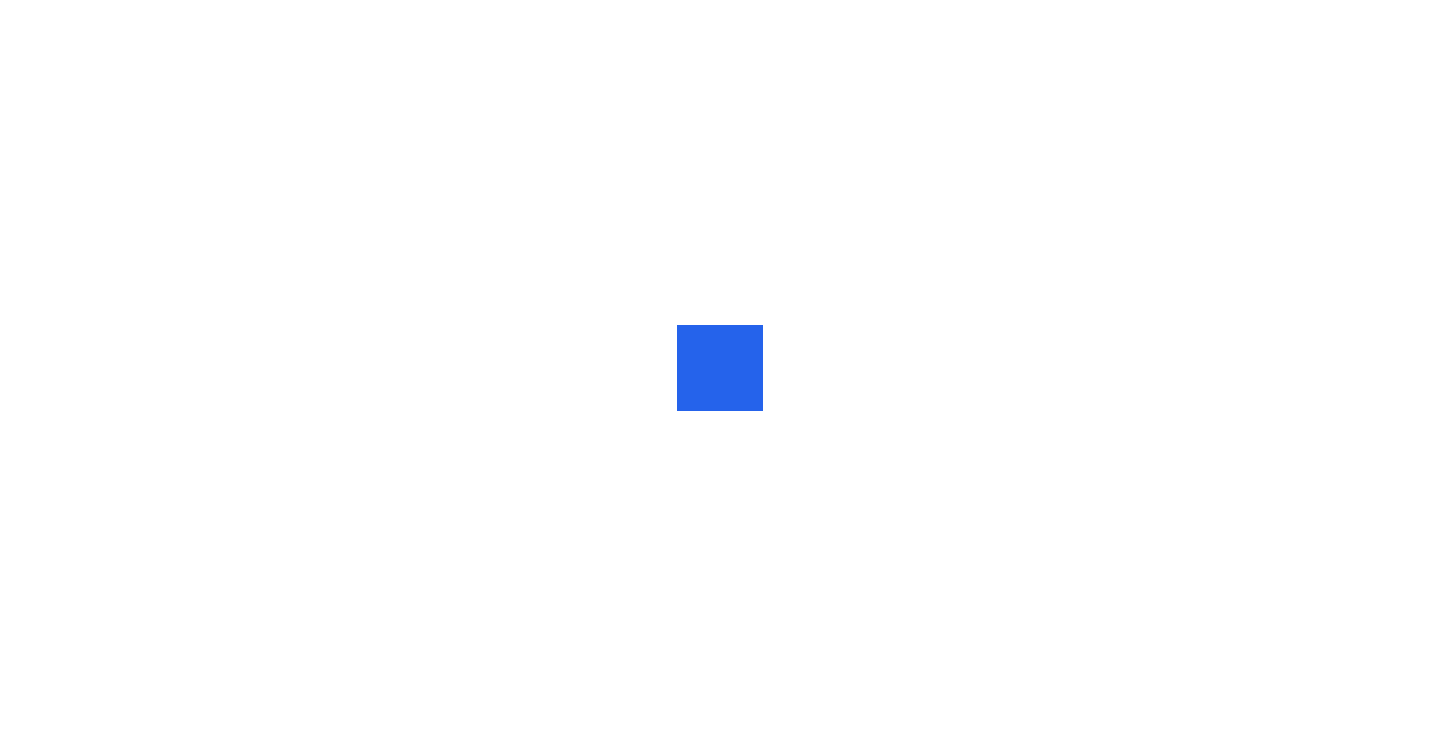 scroll, scrollTop: 0, scrollLeft: 0, axis: both 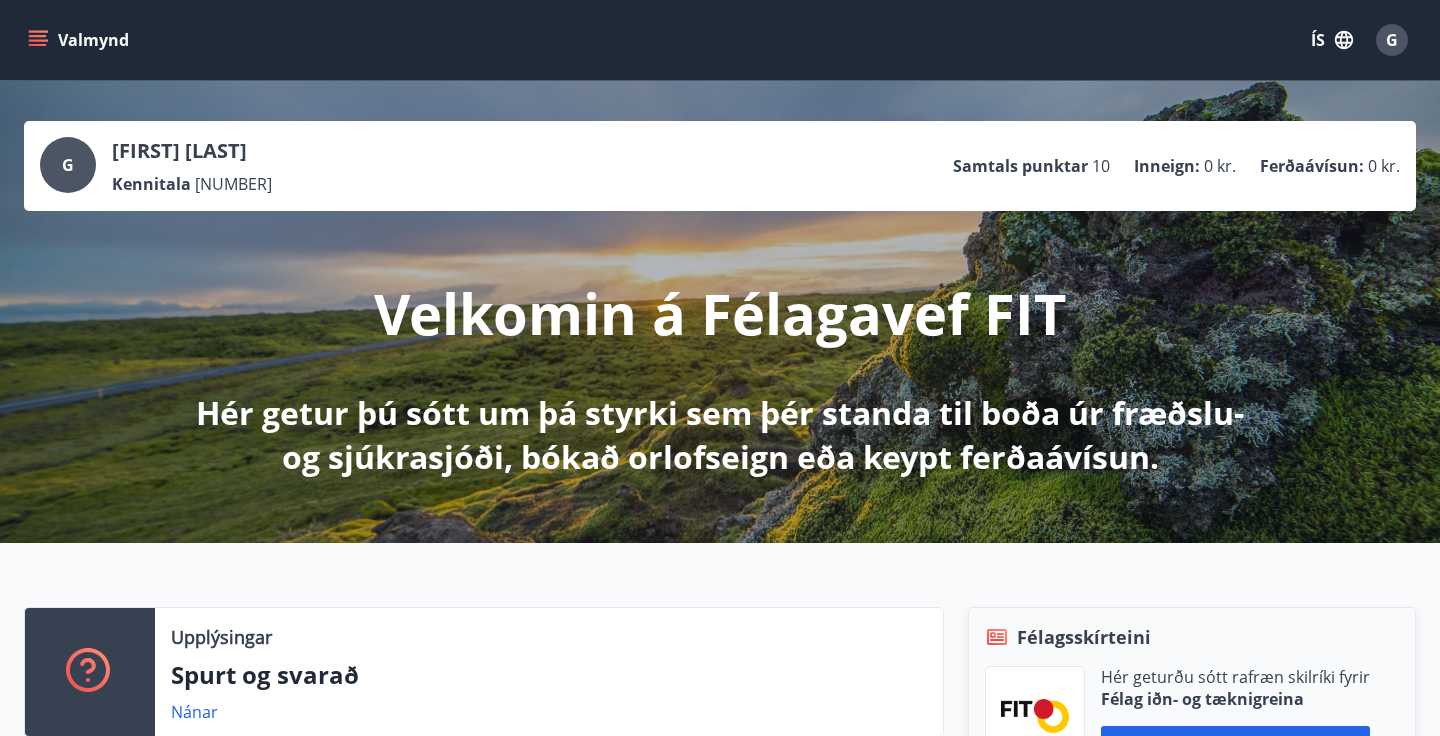 click on "Valmynd" at bounding box center (80, 40) 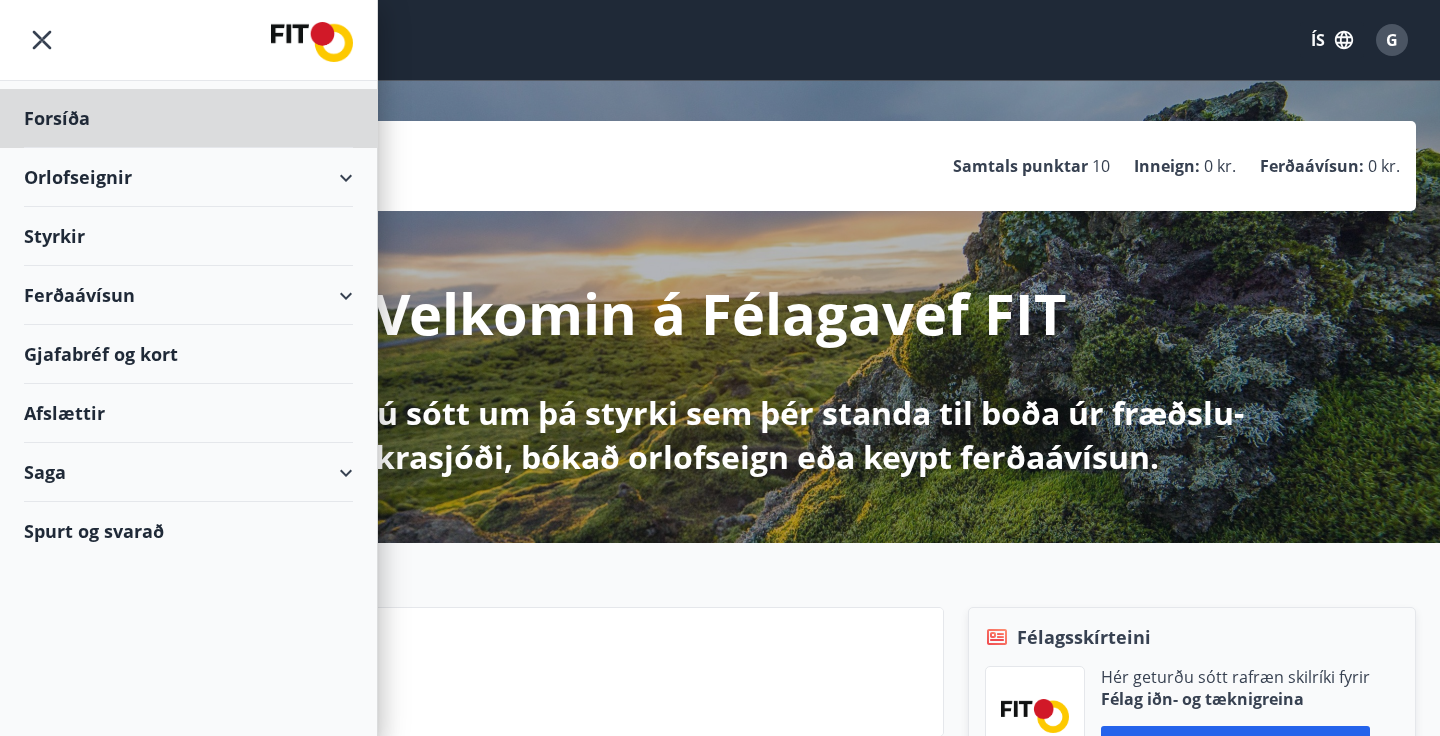 click on "Styrkir" at bounding box center (188, 118) 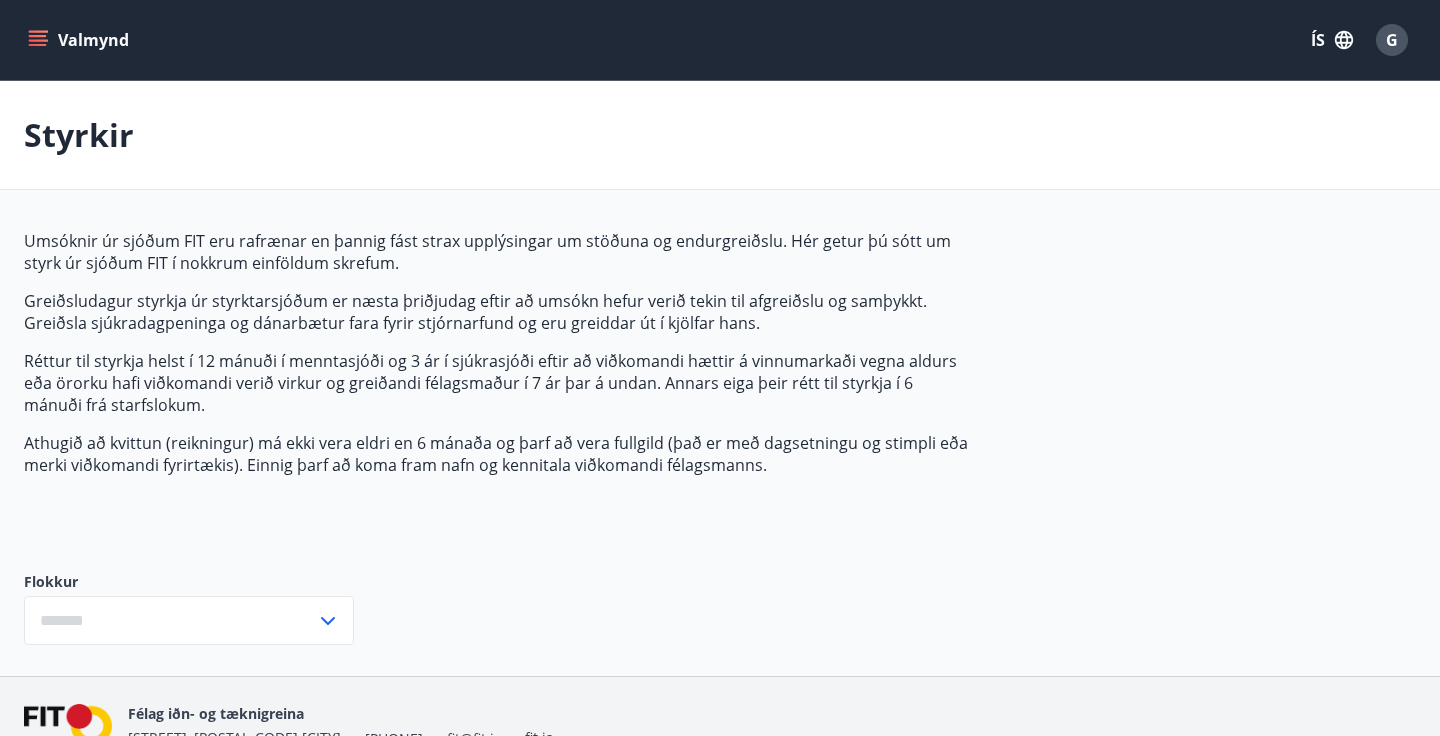 type on "***" 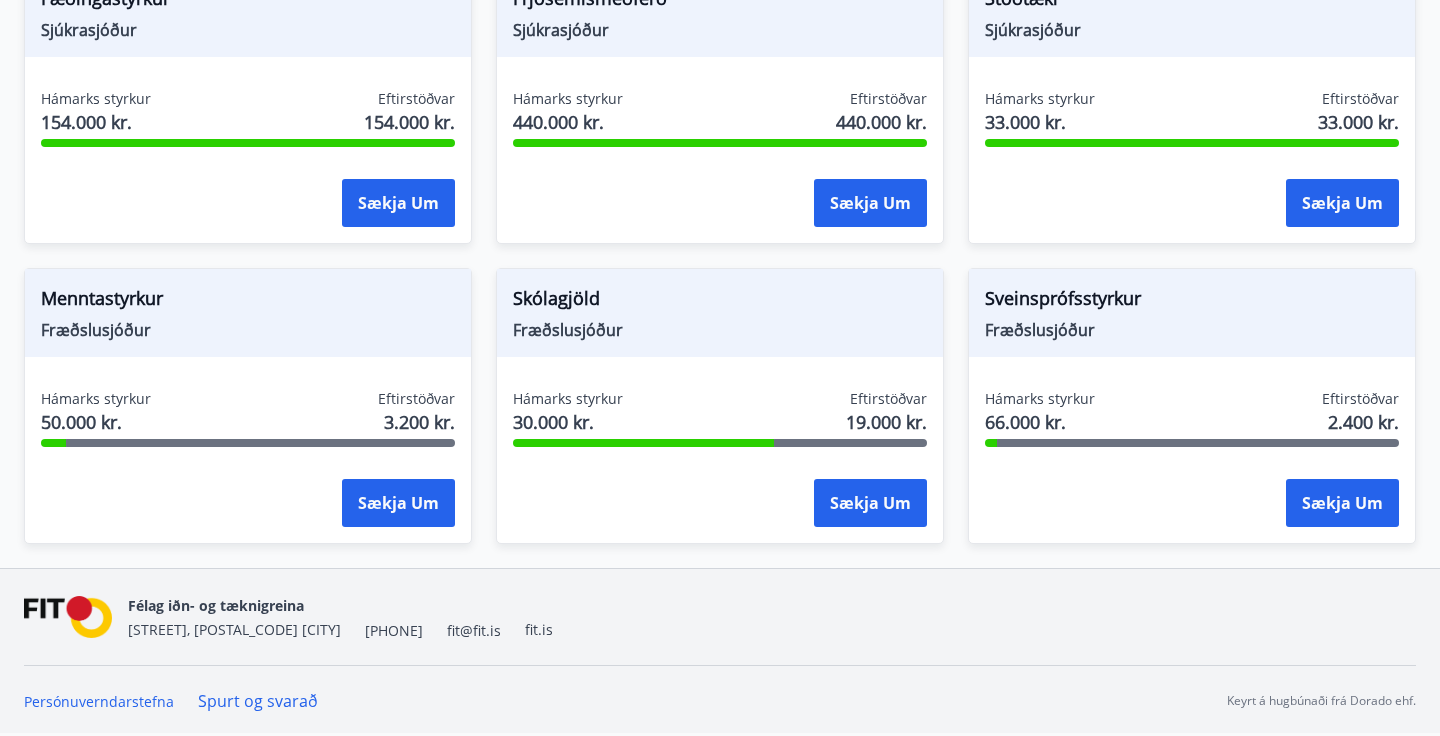 scroll, scrollTop: 1608, scrollLeft: 0, axis: vertical 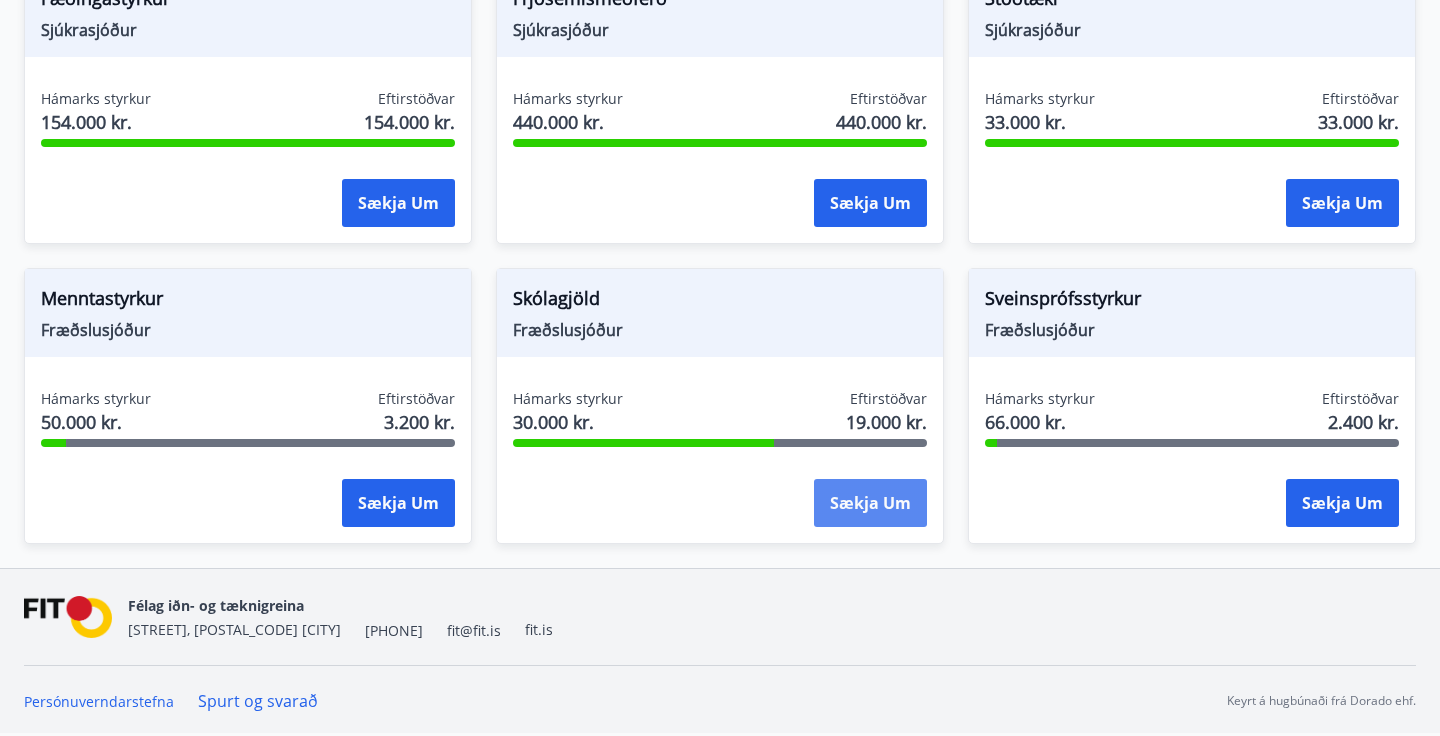 click on "Sækja um" at bounding box center [870, 503] 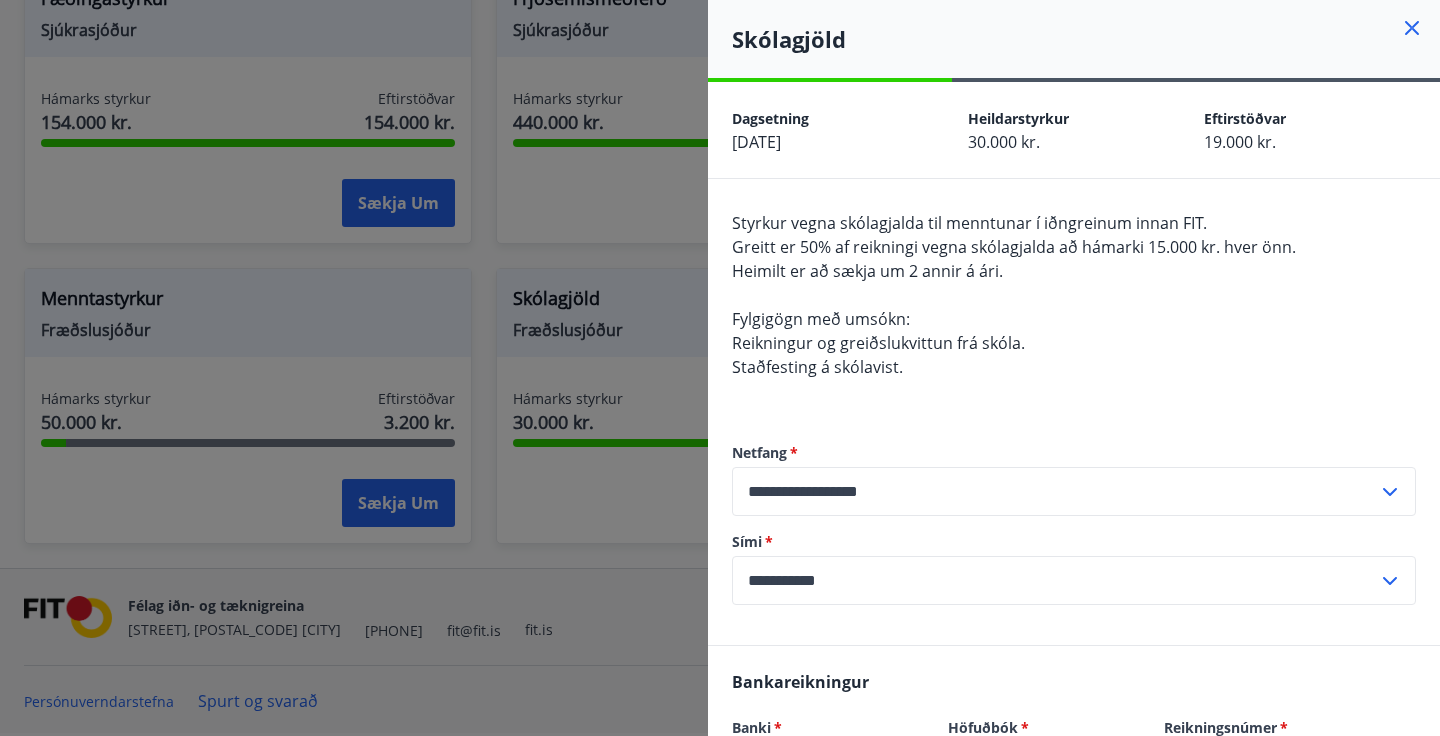 click at bounding box center (720, 368) 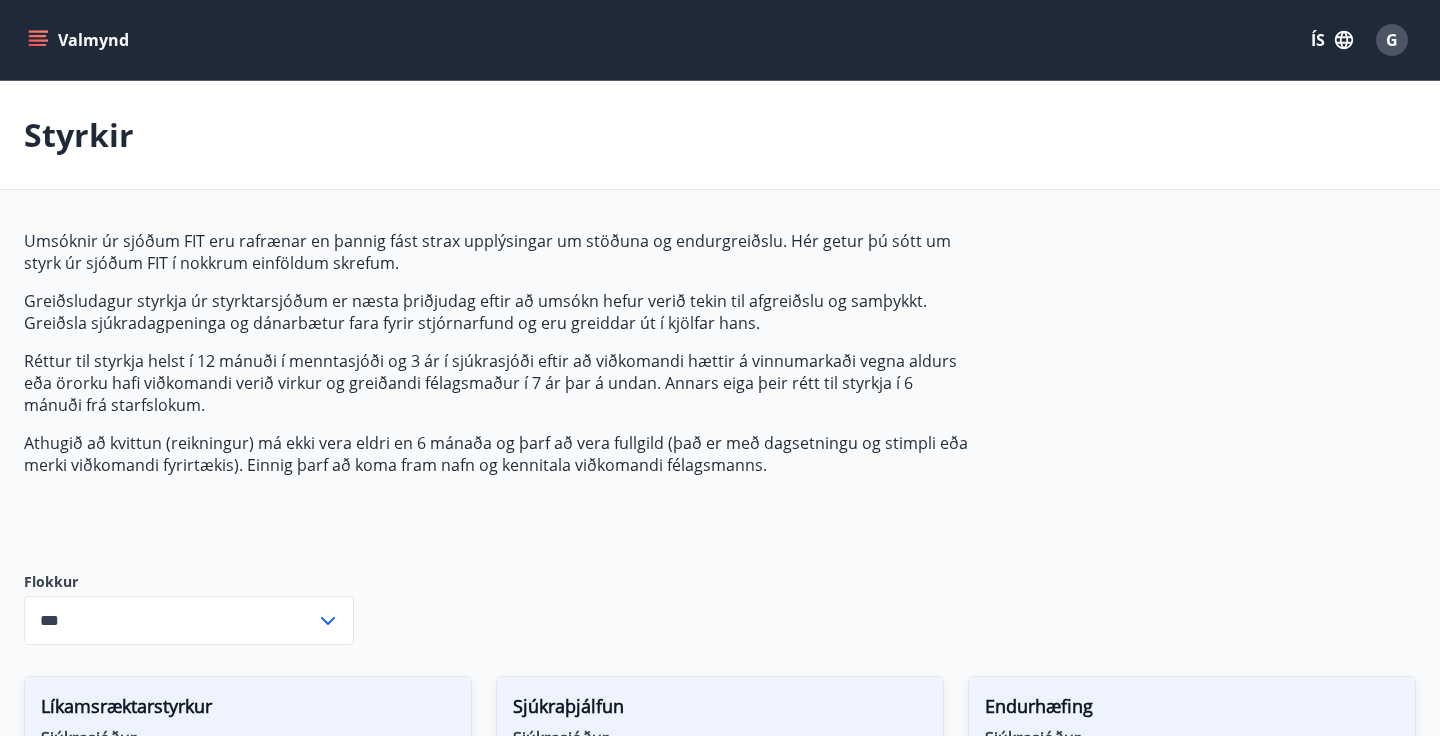 scroll, scrollTop: 0, scrollLeft: 0, axis: both 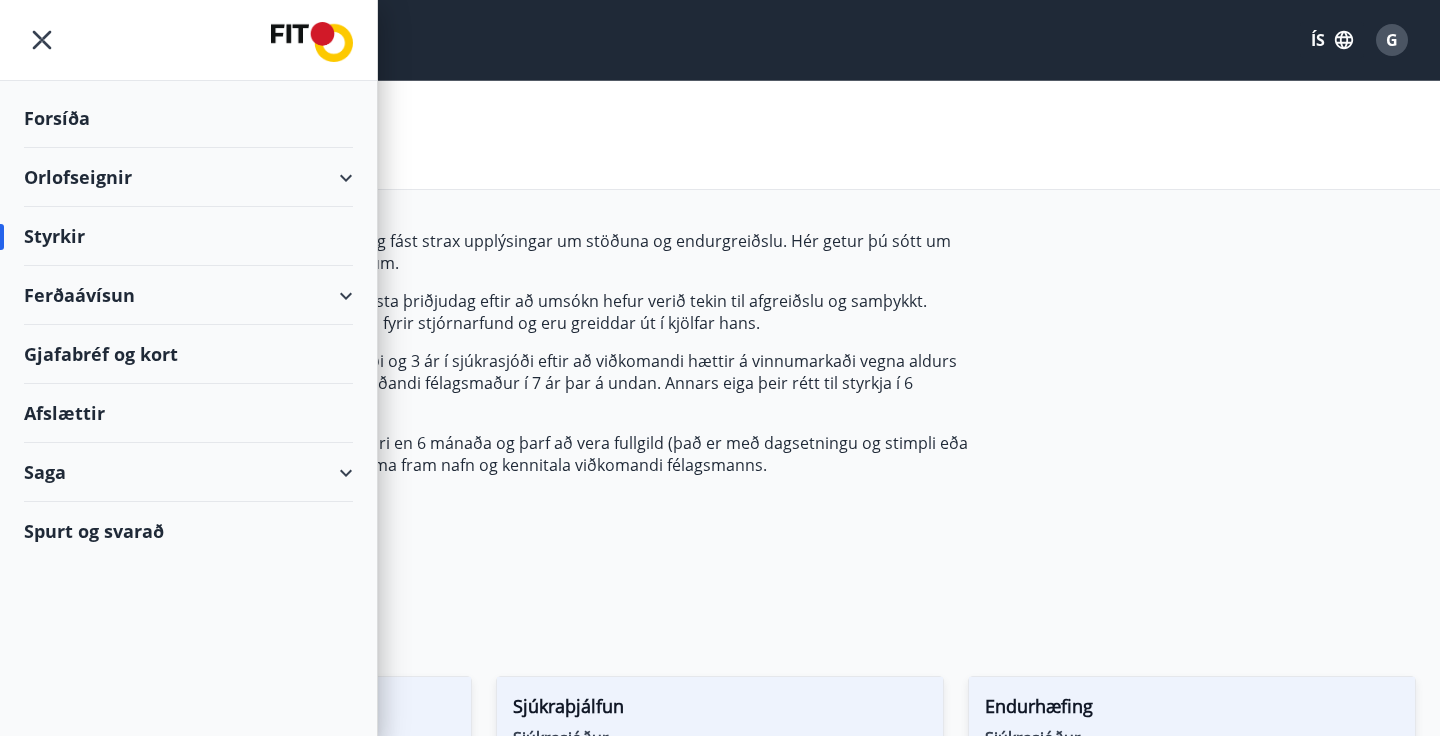 click on "Styrkir" at bounding box center [188, 236] 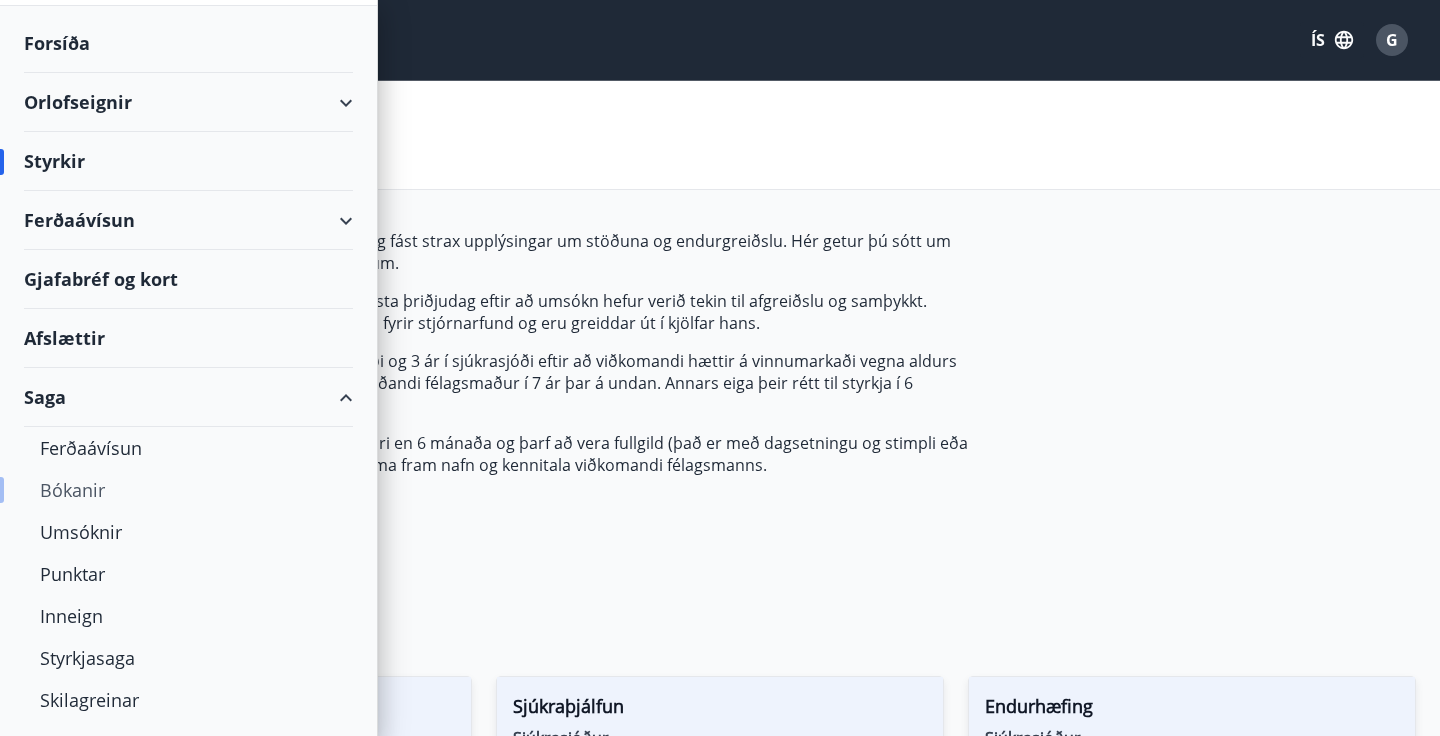 scroll, scrollTop: 77, scrollLeft: 0, axis: vertical 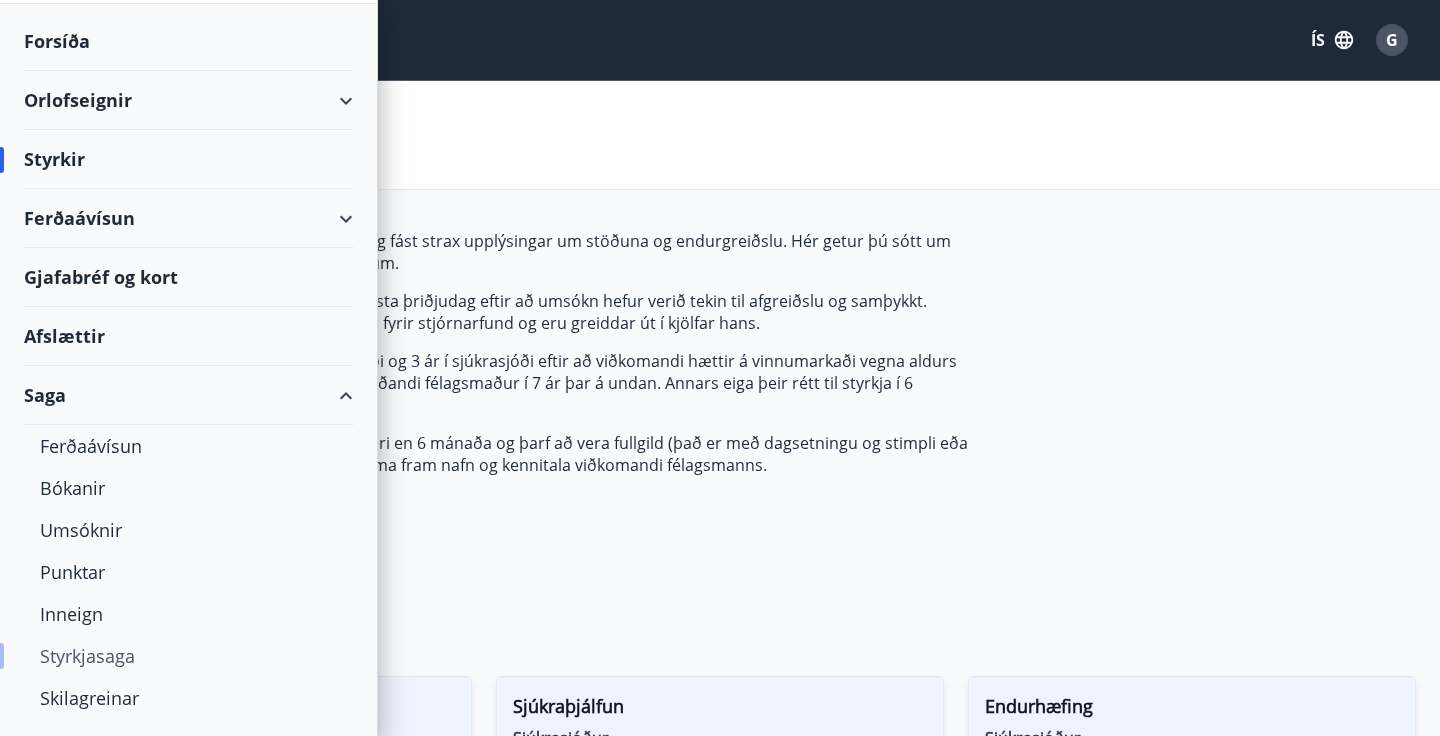 click on "Styrkjasaga" at bounding box center (188, 656) 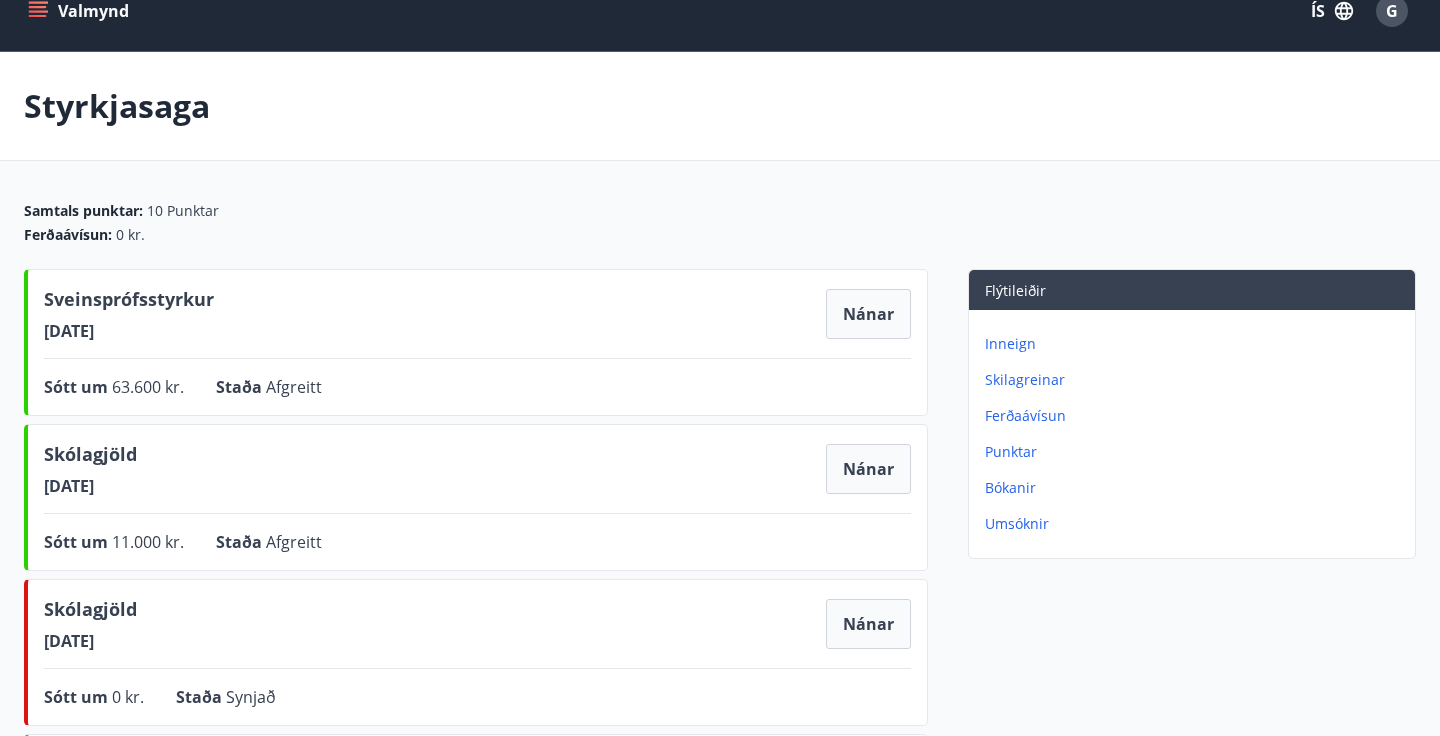 scroll, scrollTop: 30, scrollLeft: 0, axis: vertical 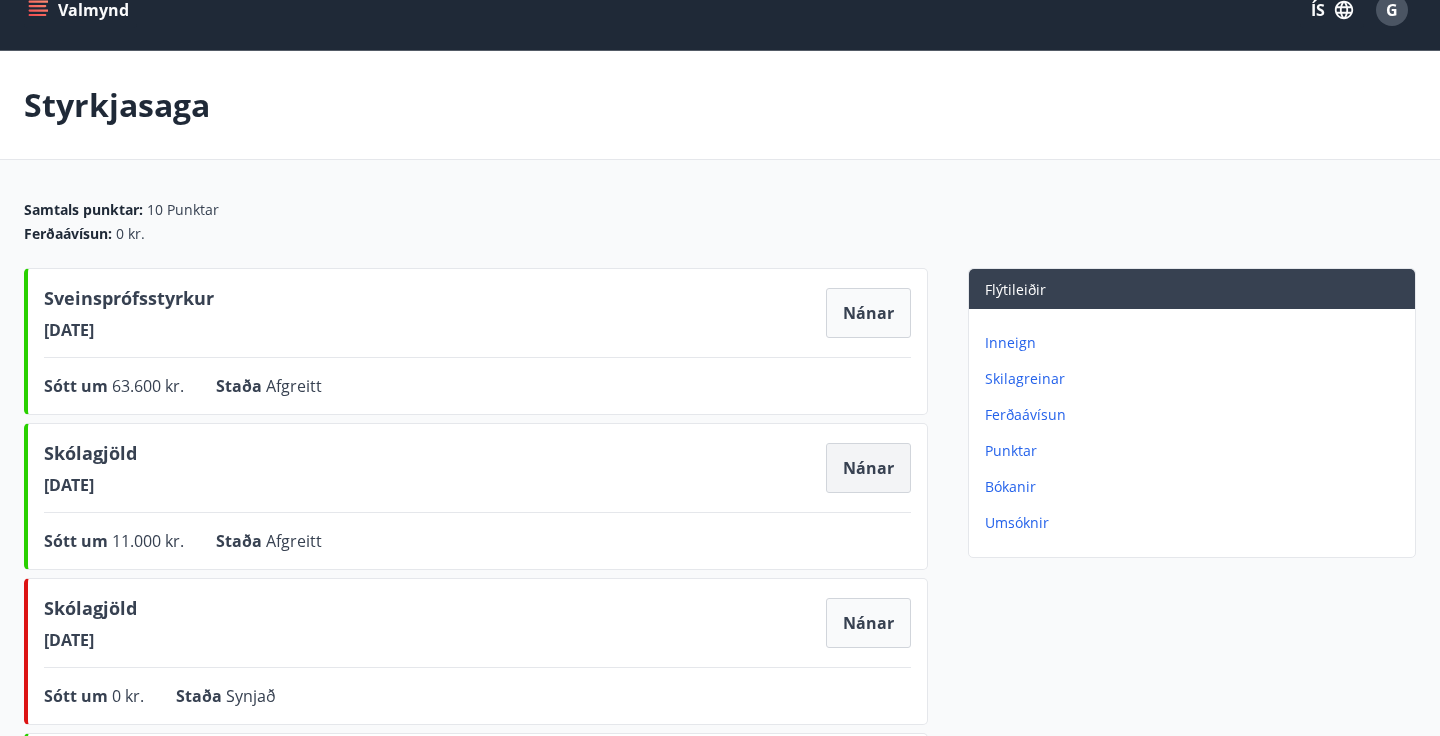 click on "Nánar" at bounding box center (868, 468) 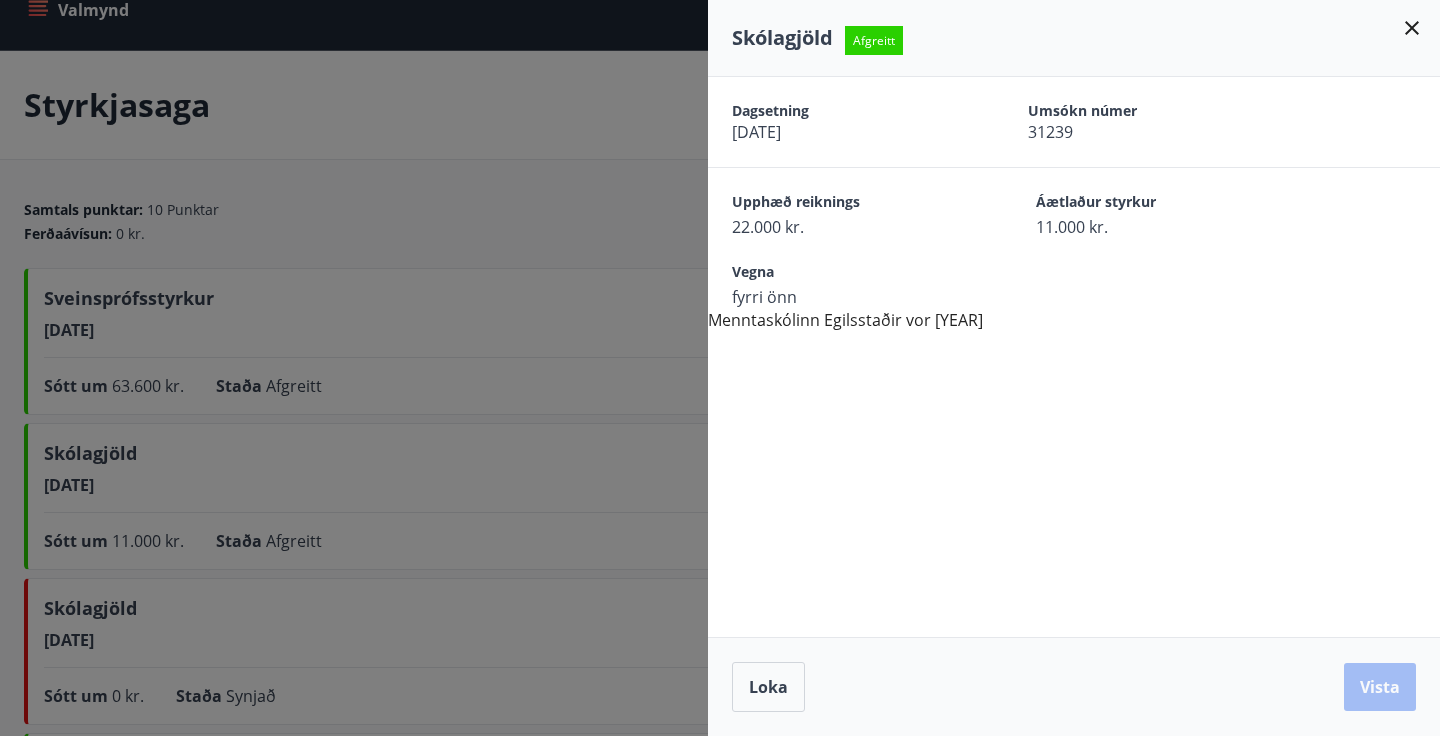 click on "Dagsetning [DATE] Umsókn Númer [NUMBER] Upphæð reiknings [CURRENCY] Áætlaður styrkur [CURRENCY] Vegna fyrri önn Menntaskólinn Egilsstaðir vor [YEAR]" at bounding box center [1074, 204] 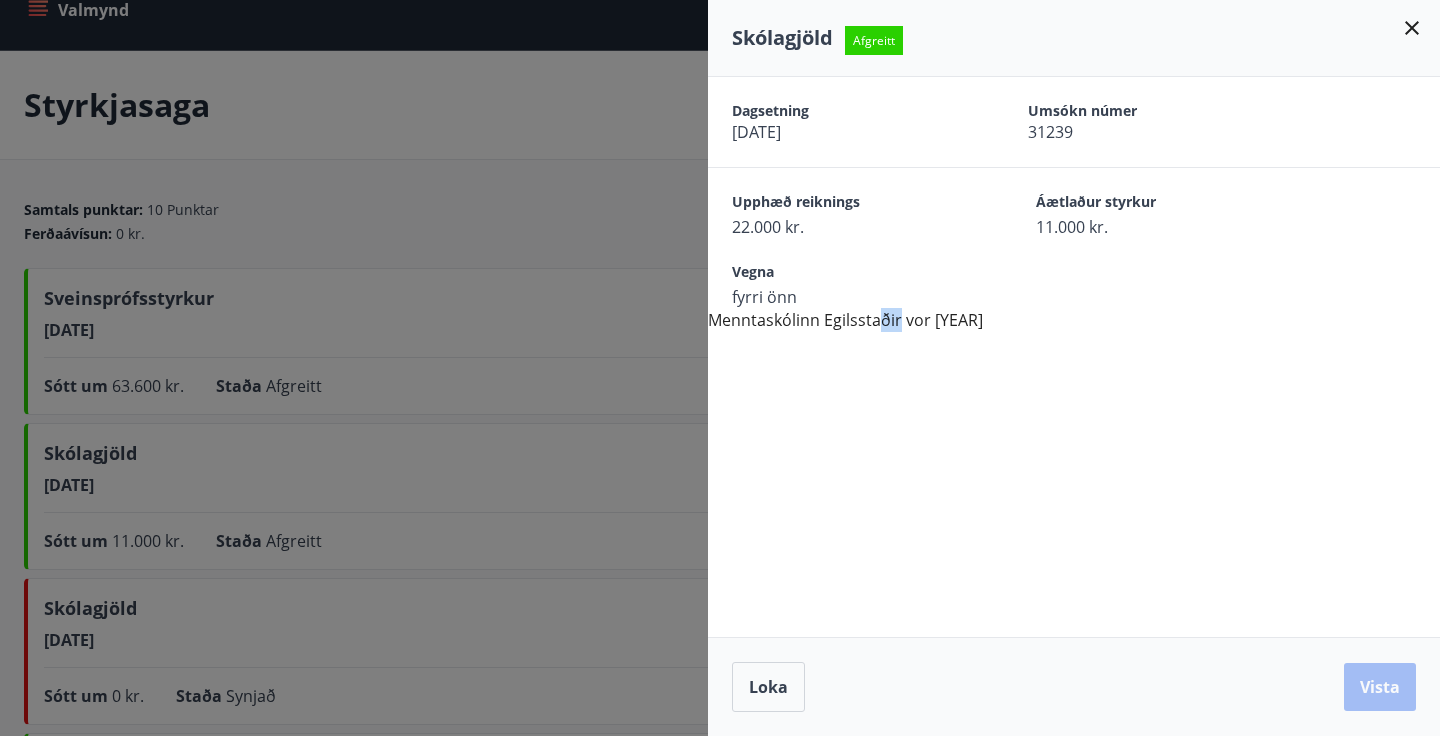 click on "Dagsetning [DATE] Umsókn Númer [NUMBER] Upphæð reiknings [CURRENCY] Áætlaður styrkur [CURRENCY] Vegna fyrri önn Menntaskólinn Egilsstaðir vor [YEAR]" at bounding box center [1074, 204] 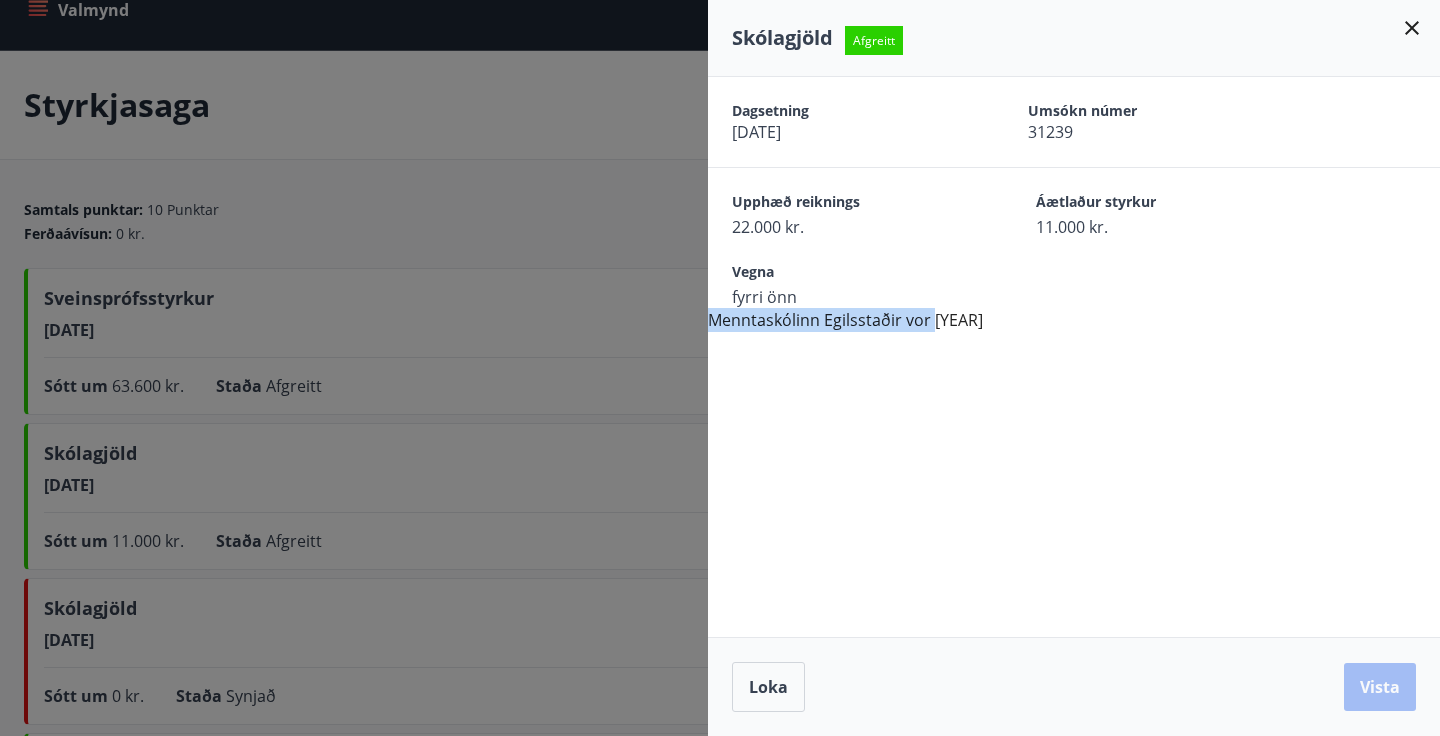click on "Dagsetning [DATE] Umsókn Númer [NUMBER] Upphæð reiknings [CURRENCY] Áætlaður styrkur [CURRENCY] Vegna fyrri önn Menntaskólinn Egilsstaðir vor [YEAR]" at bounding box center [1074, 204] 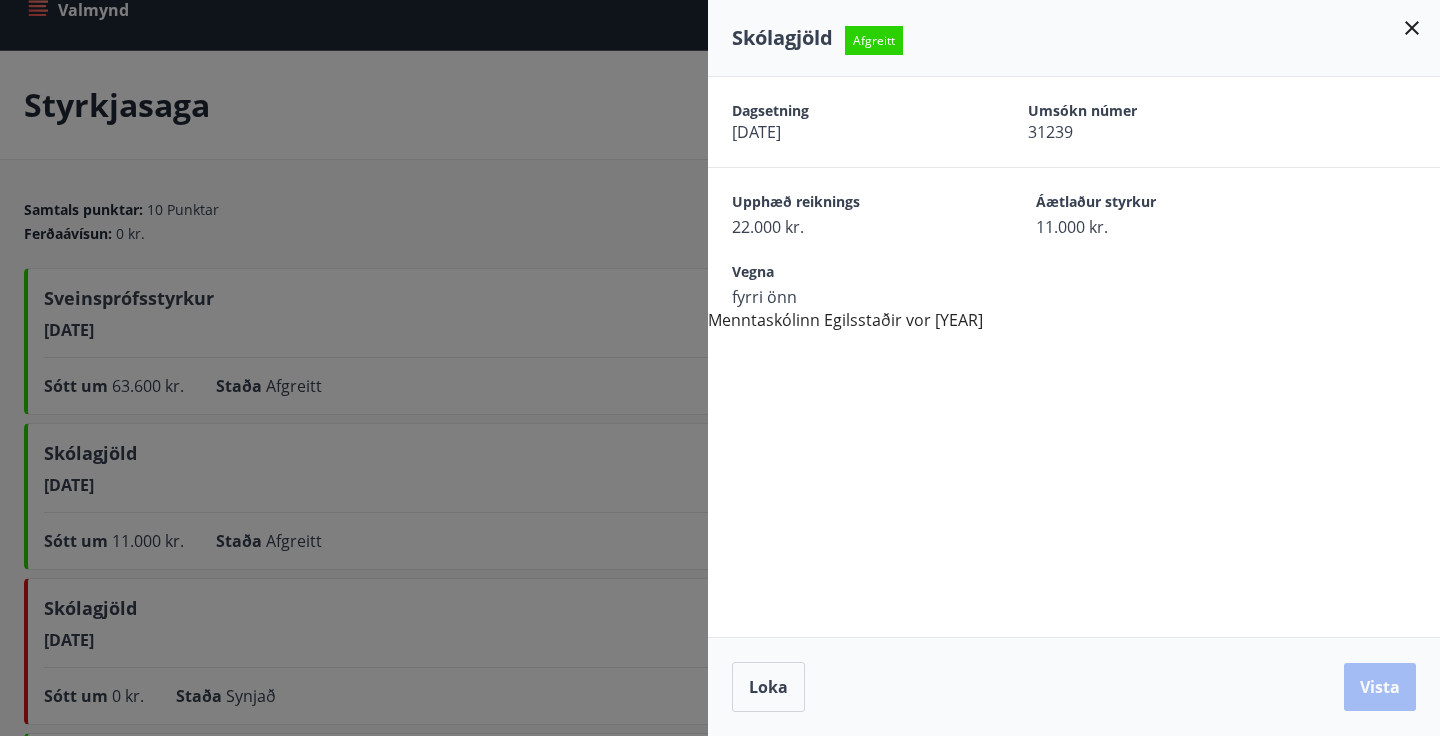 click at bounding box center [720, 368] 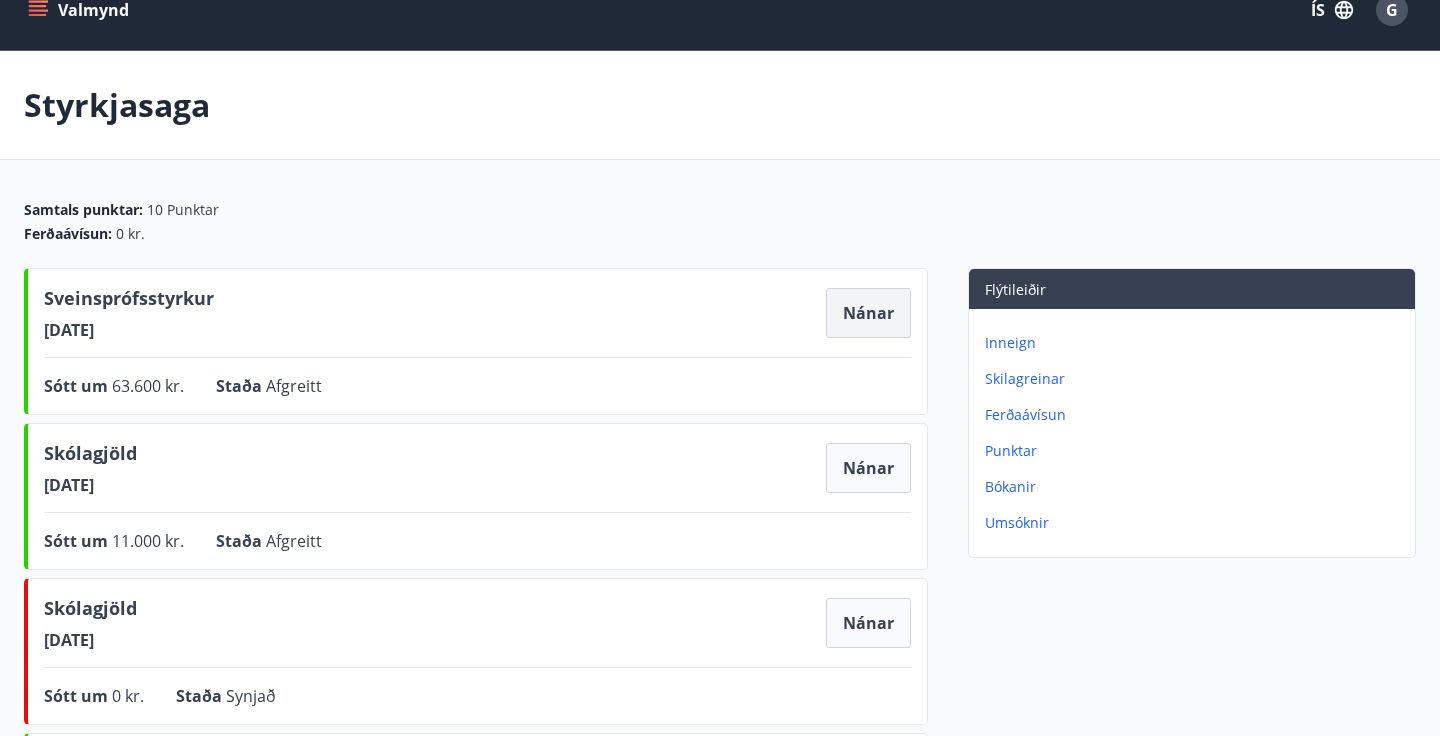 click on "Nánar" at bounding box center (868, 313) 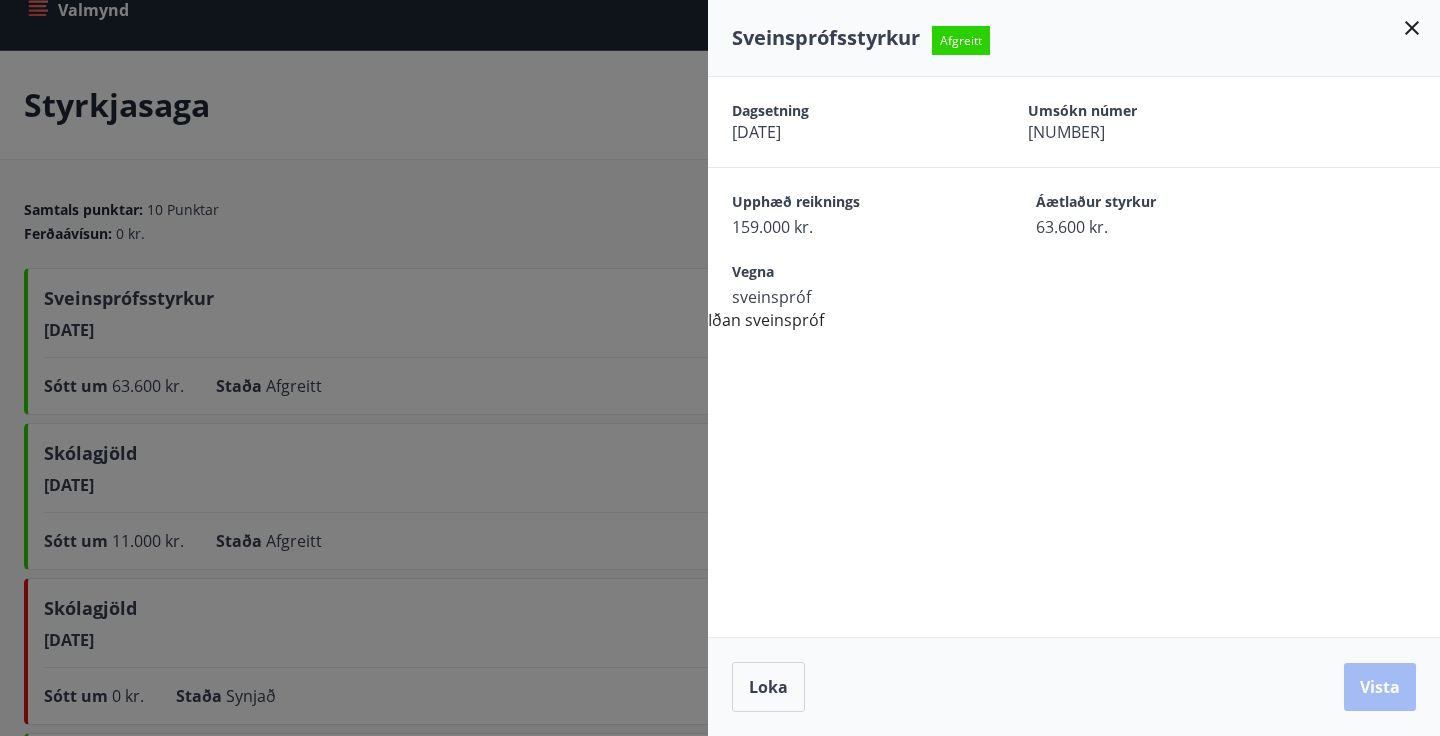 click at bounding box center [720, 368] 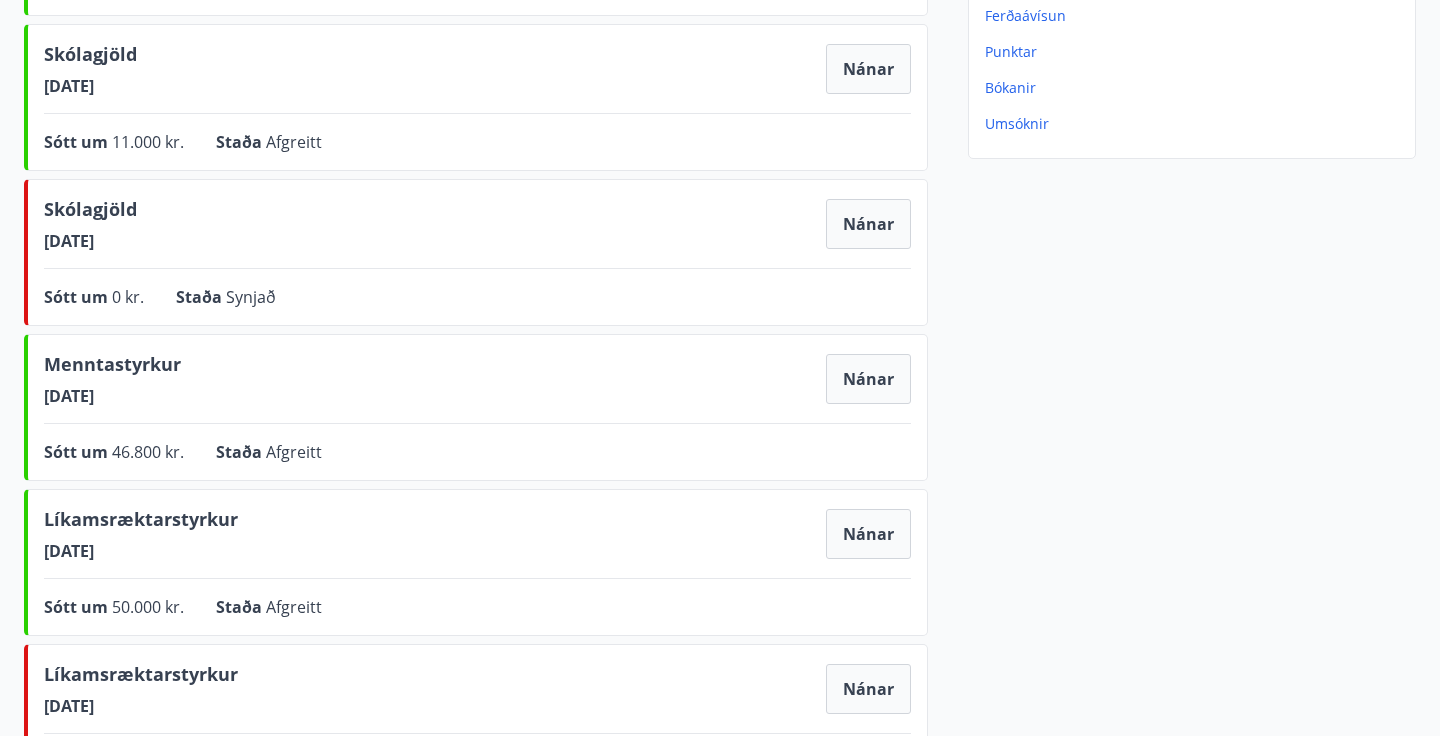 scroll, scrollTop: 442, scrollLeft: 0, axis: vertical 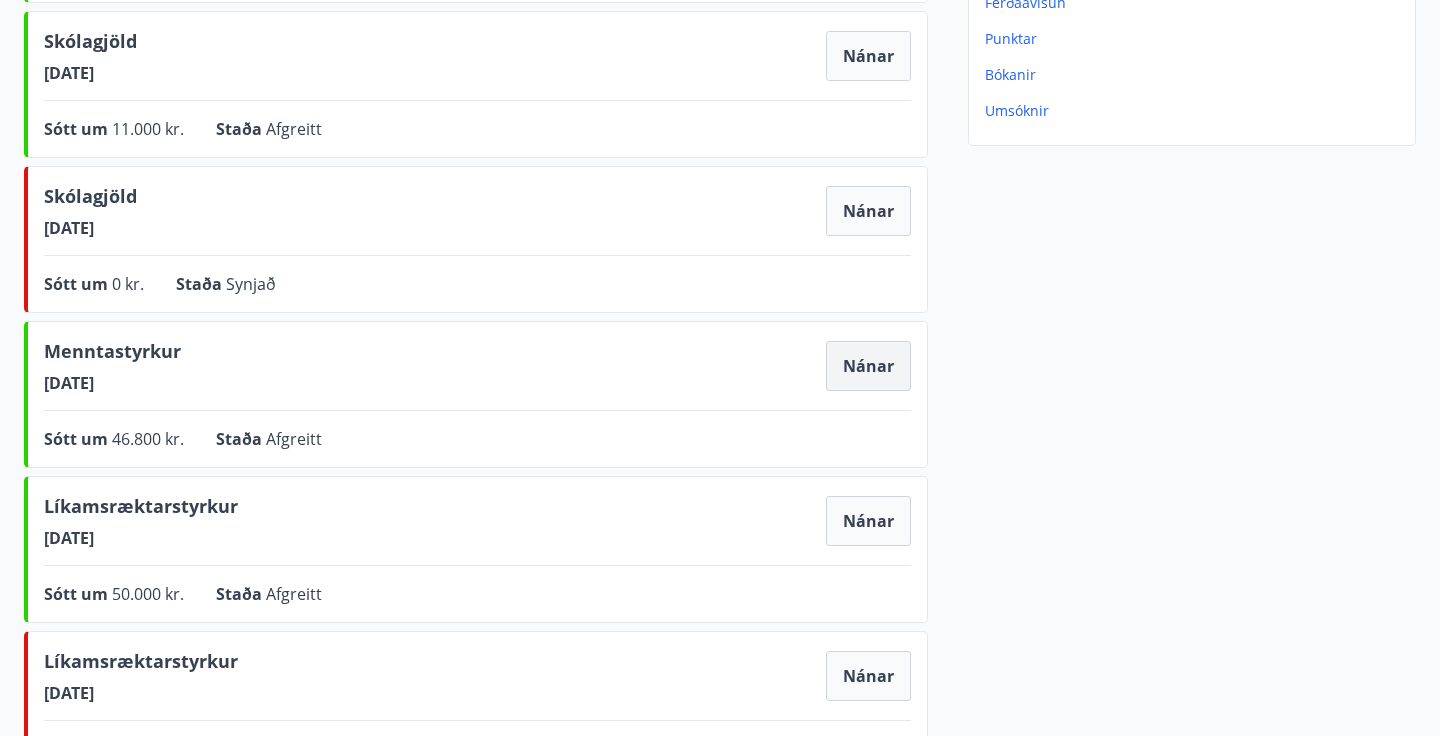 click on "Nánar" at bounding box center [868, 366] 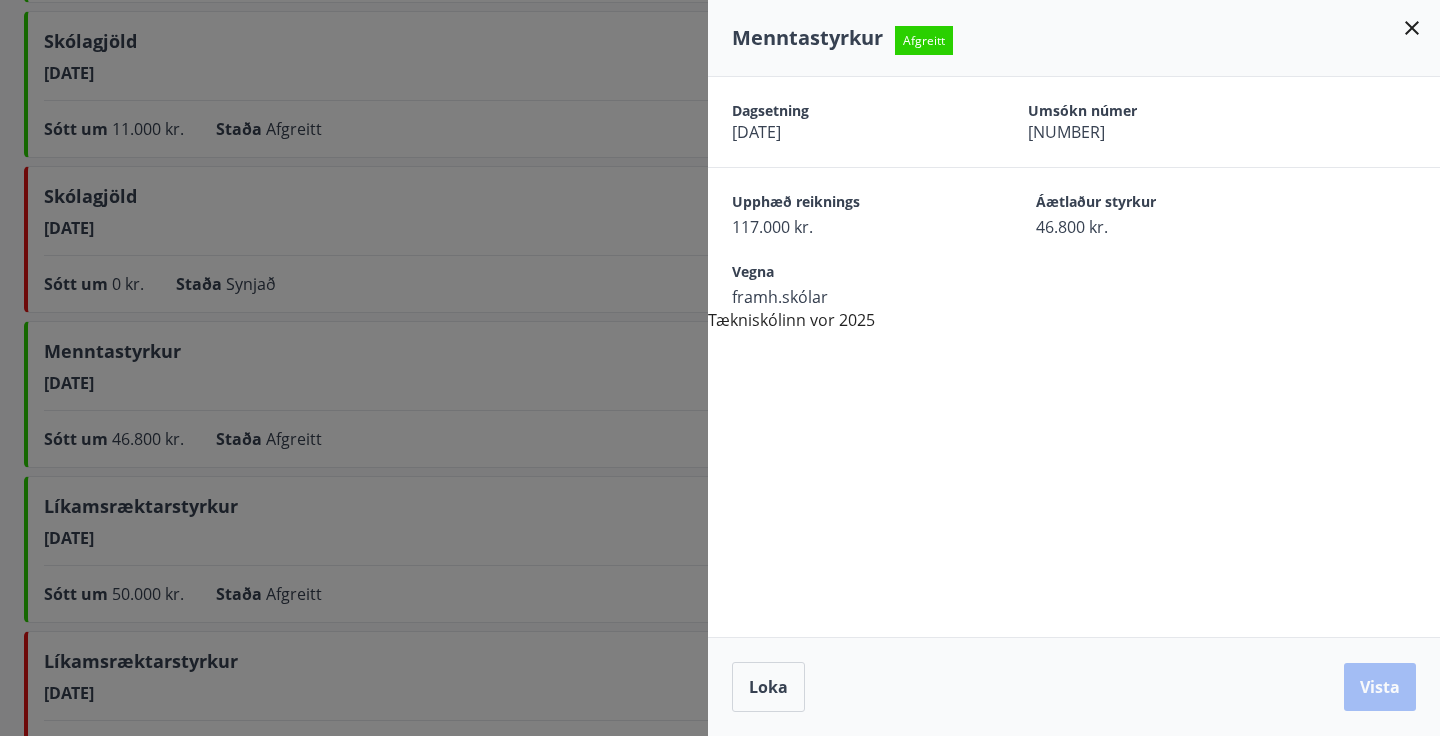 click on "Dagsetning [DATE] Umsókn Númer [NUMBER] Upphæð reiknings [CURRENCY] Áætlaður styrkur [CURRENCY] Vegna framh.skólar Tækniskólinn vor [YEAR]" at bounding box center (1074, 204) 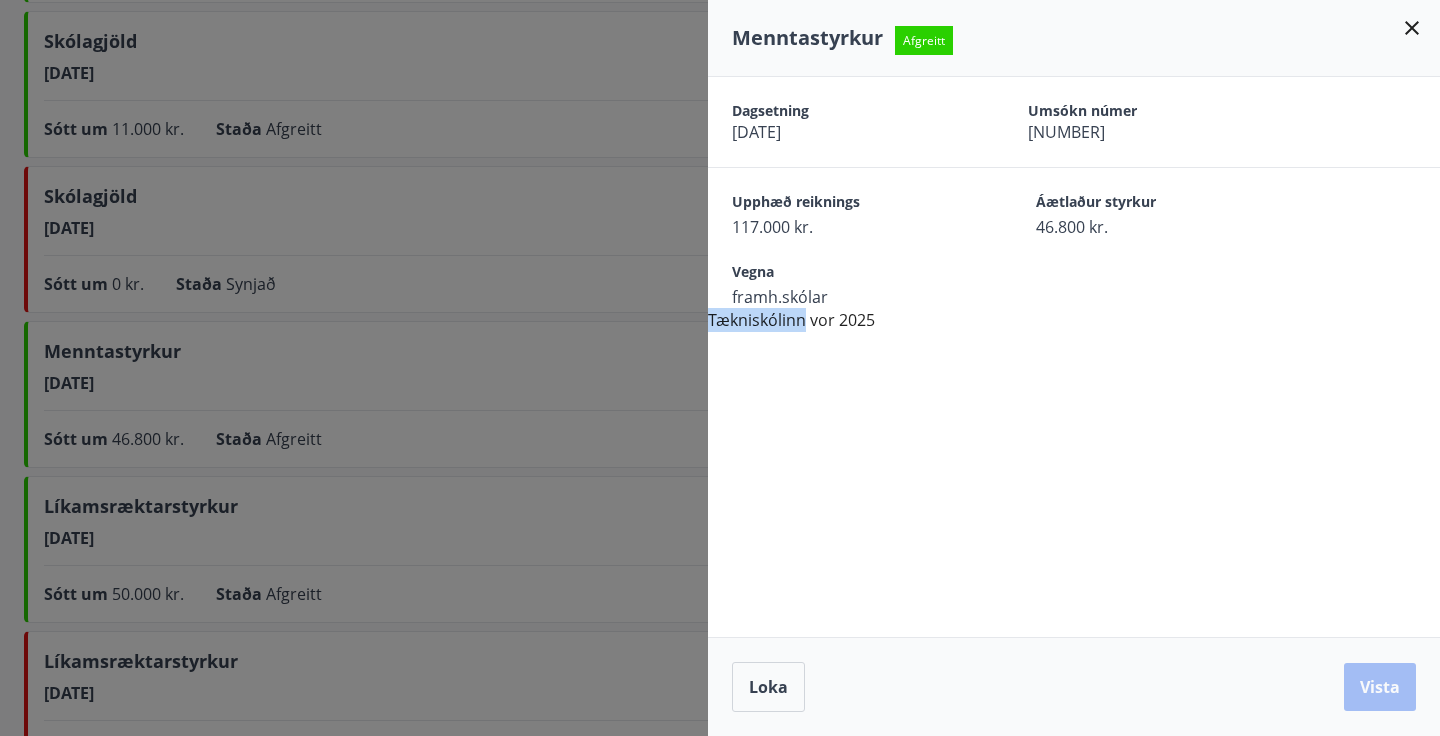 click on "Dagsetning [DATE] Umsókn Númer [NUMBER] Upphæð reiknings [CURRENCY] Áætlaður styrkur [CURRENCY] Vegna framh.skólar Tækniskólinn vor [YEAR]" at bounding box center [1074, 204] 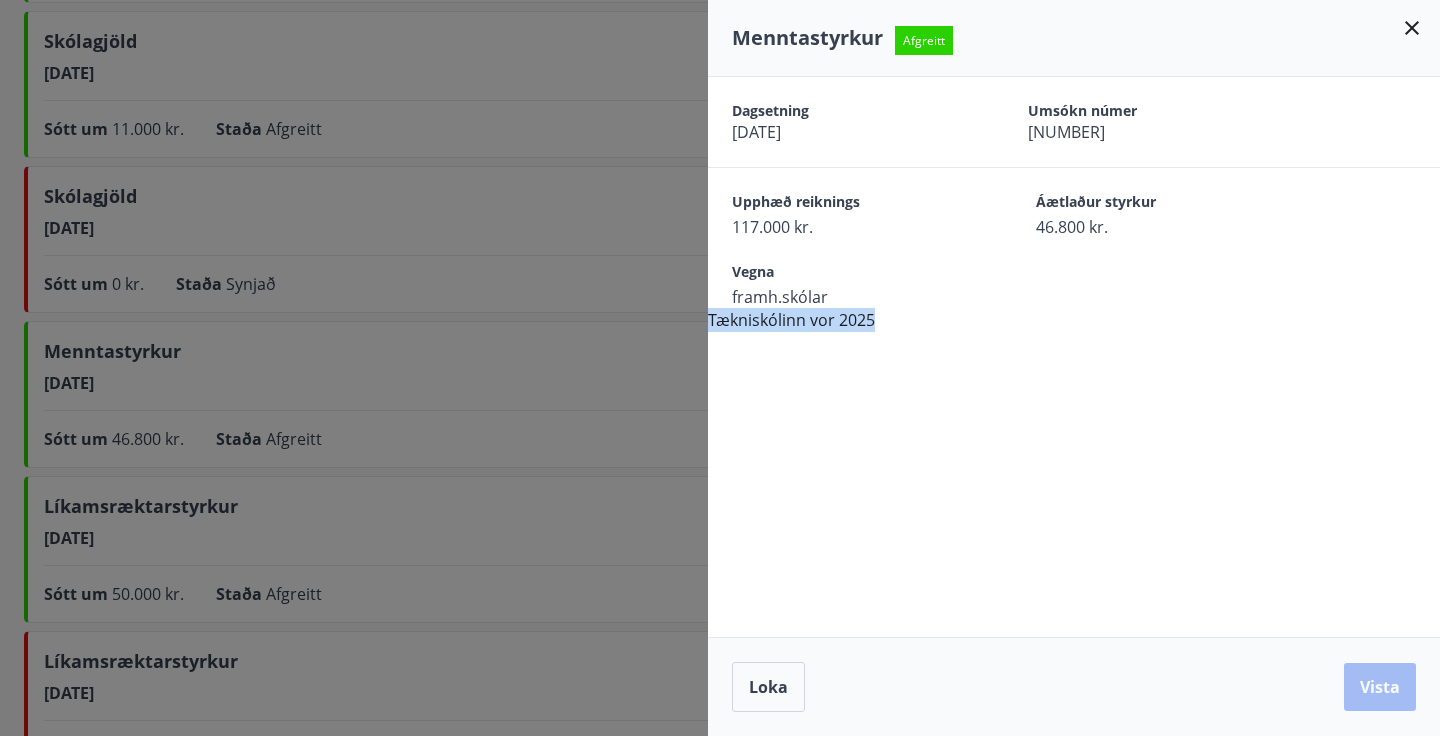 click on "Dagsetning [DATE] Umsókn Númer [NUMBER] Upphæð reiknings [CURRENCY] Áætlaður styrkur [CURRENCY] Vegna framh.skólar Tækniskólinn vor [YEAR]" at bounding box center [1074, 204] 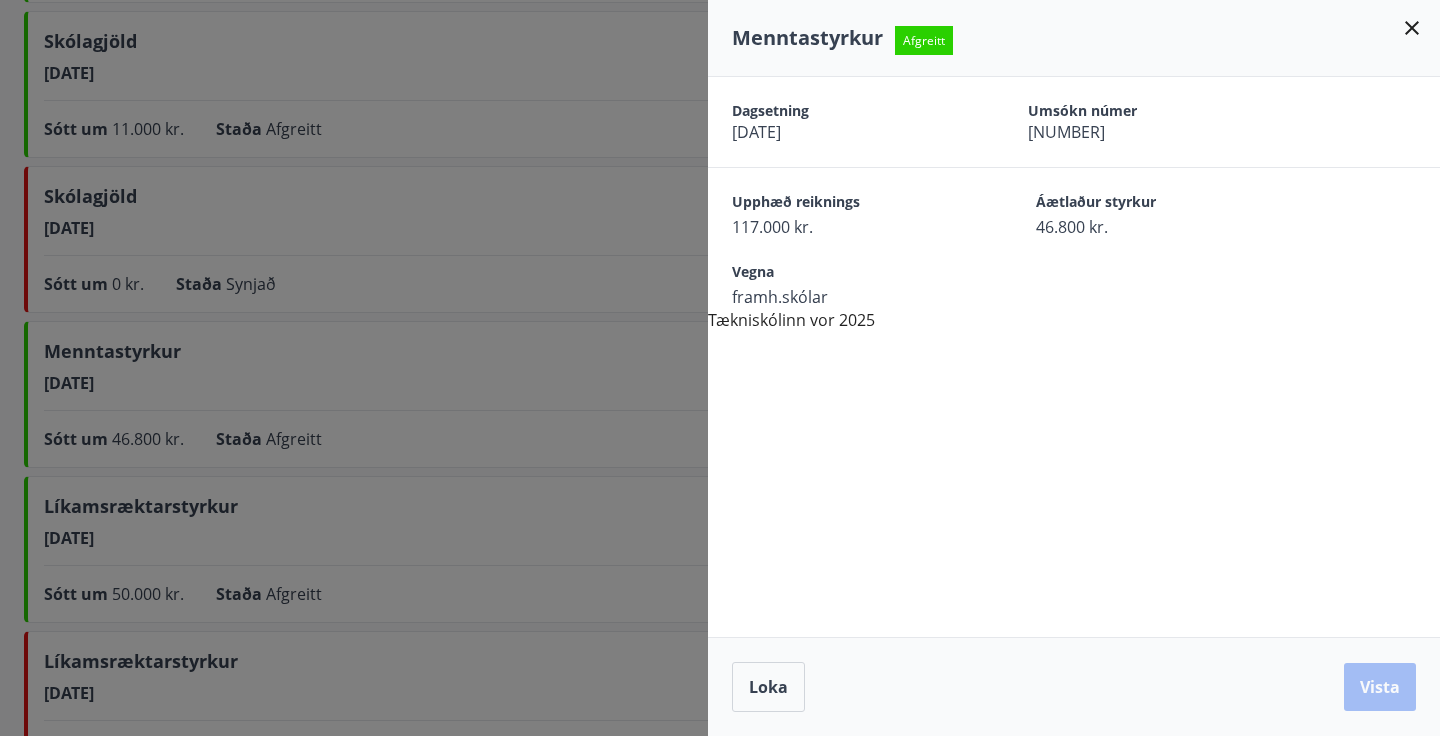 click at bounding box center [720, 368] 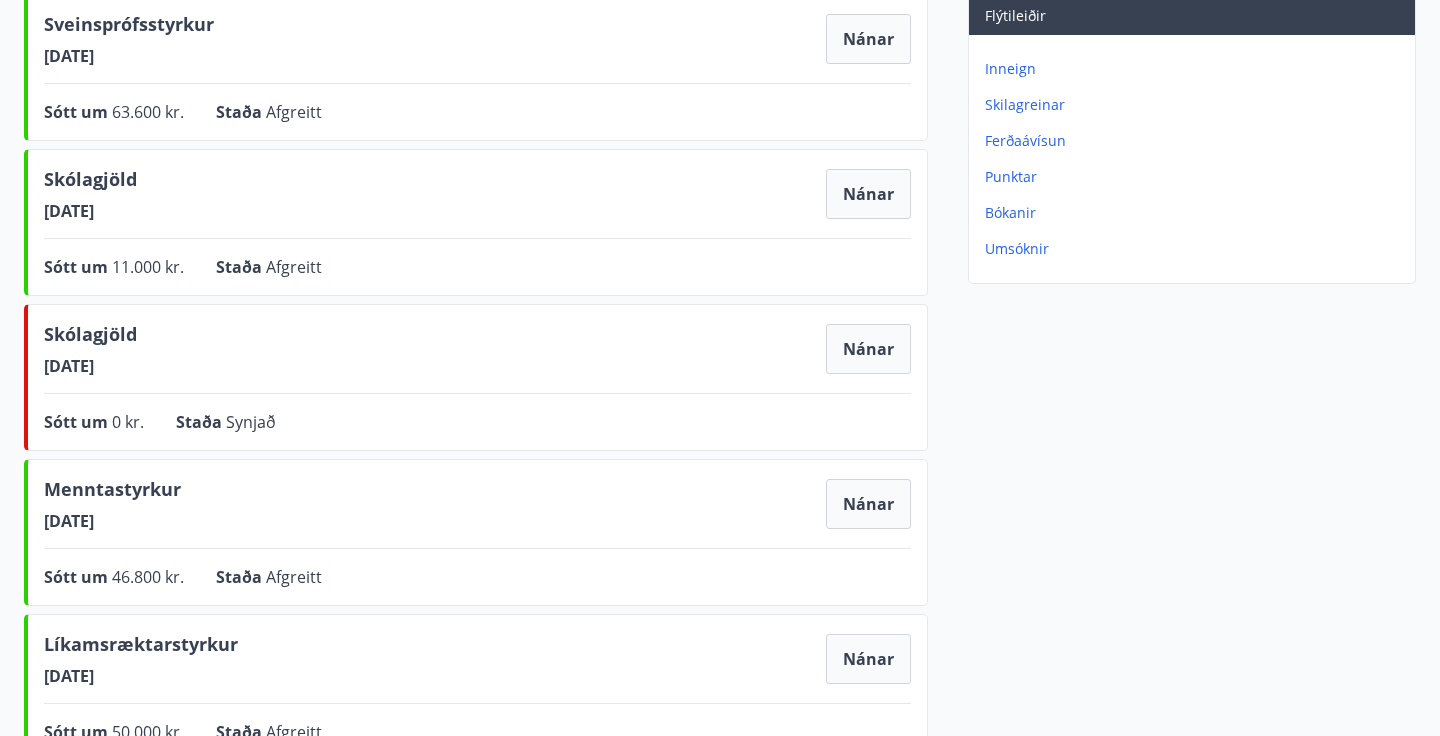 scroll, scrollTop: 294, scrollLeft: 0, axis: vertical 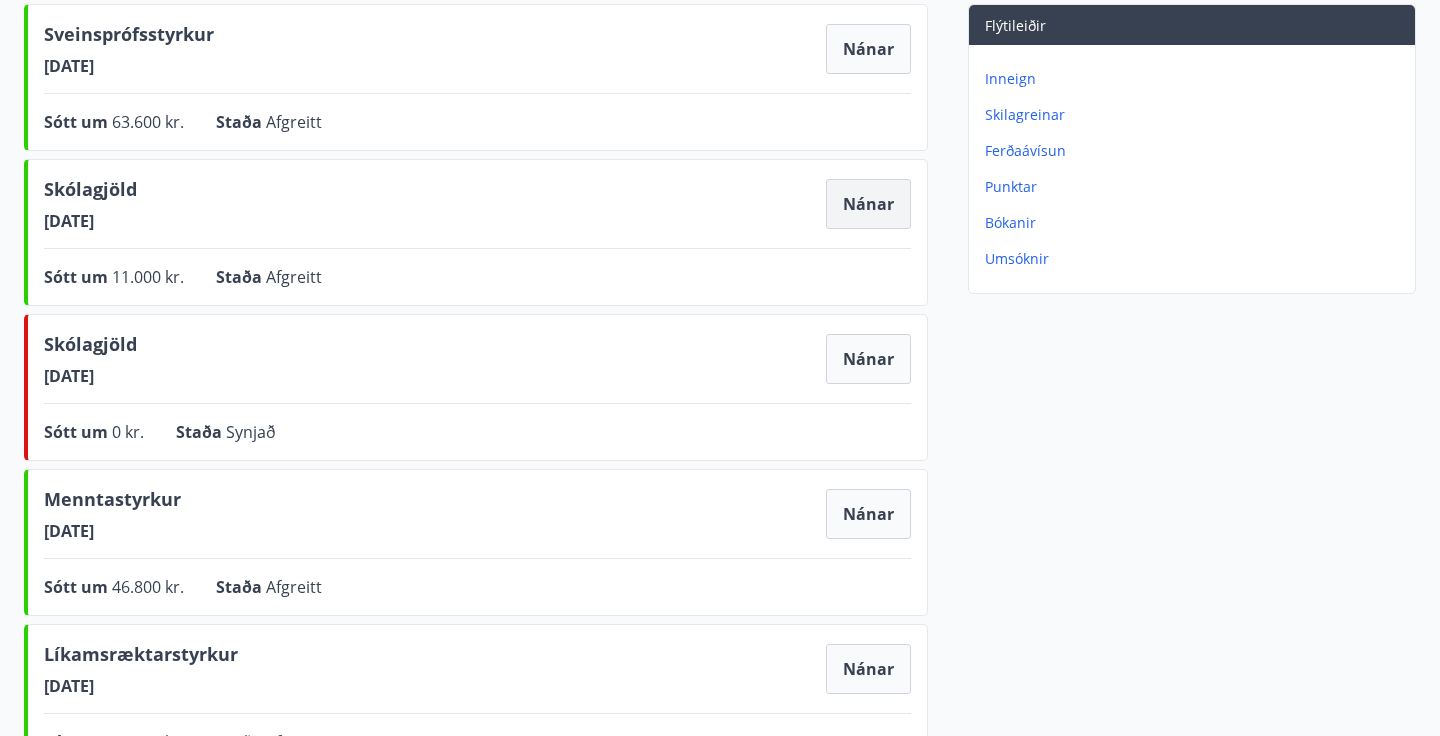 click on "Nánar" at bounding box center (868, 204) 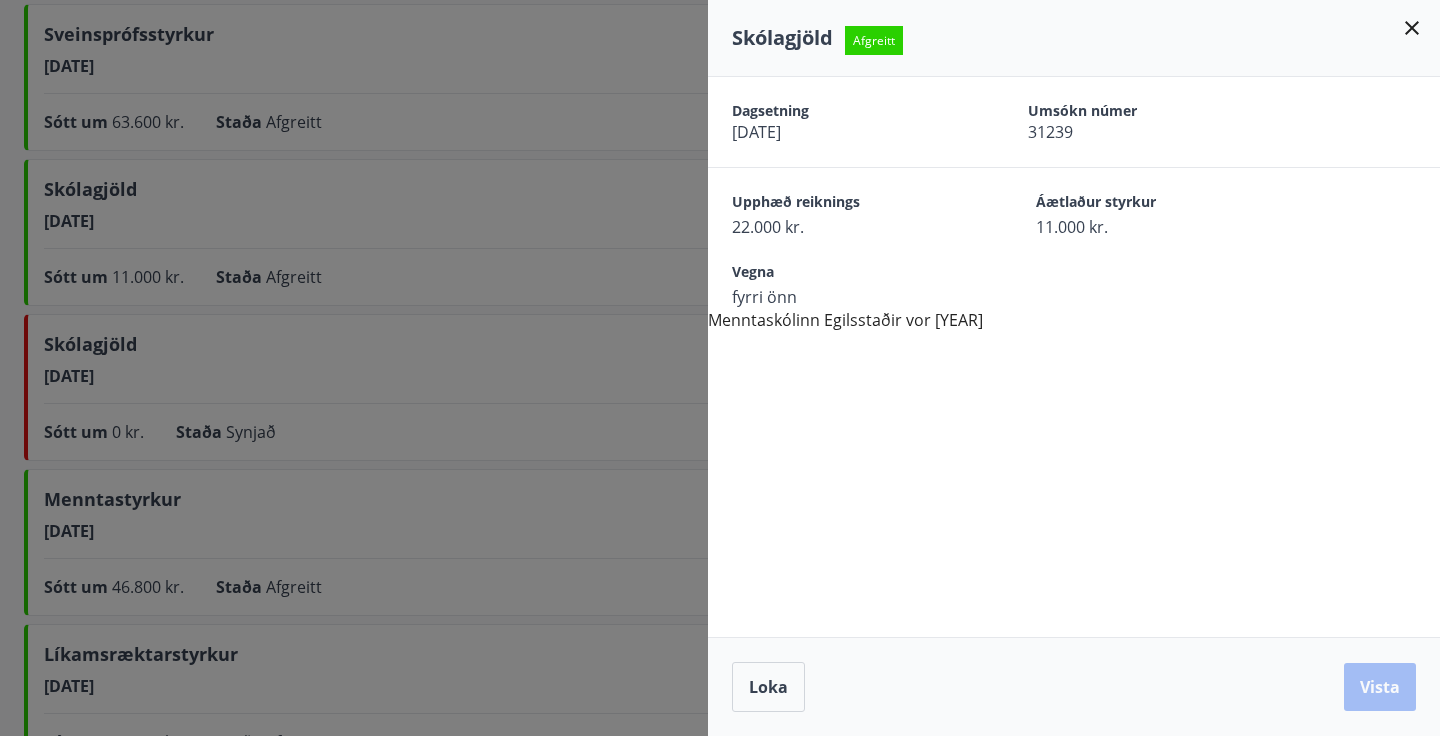 click at bounding box center [720, 368] 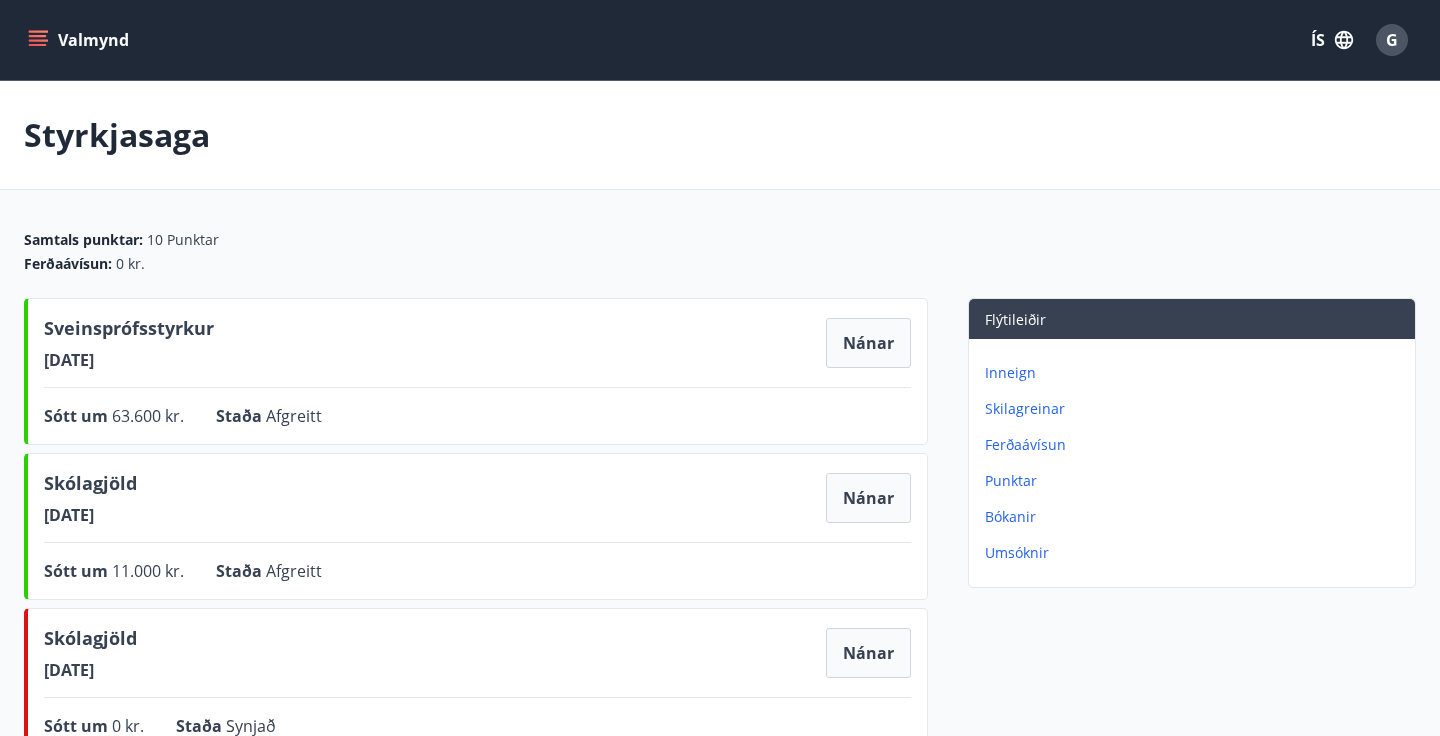 scroll, scrollTop: 0, scrollLeft: 0, axis: both 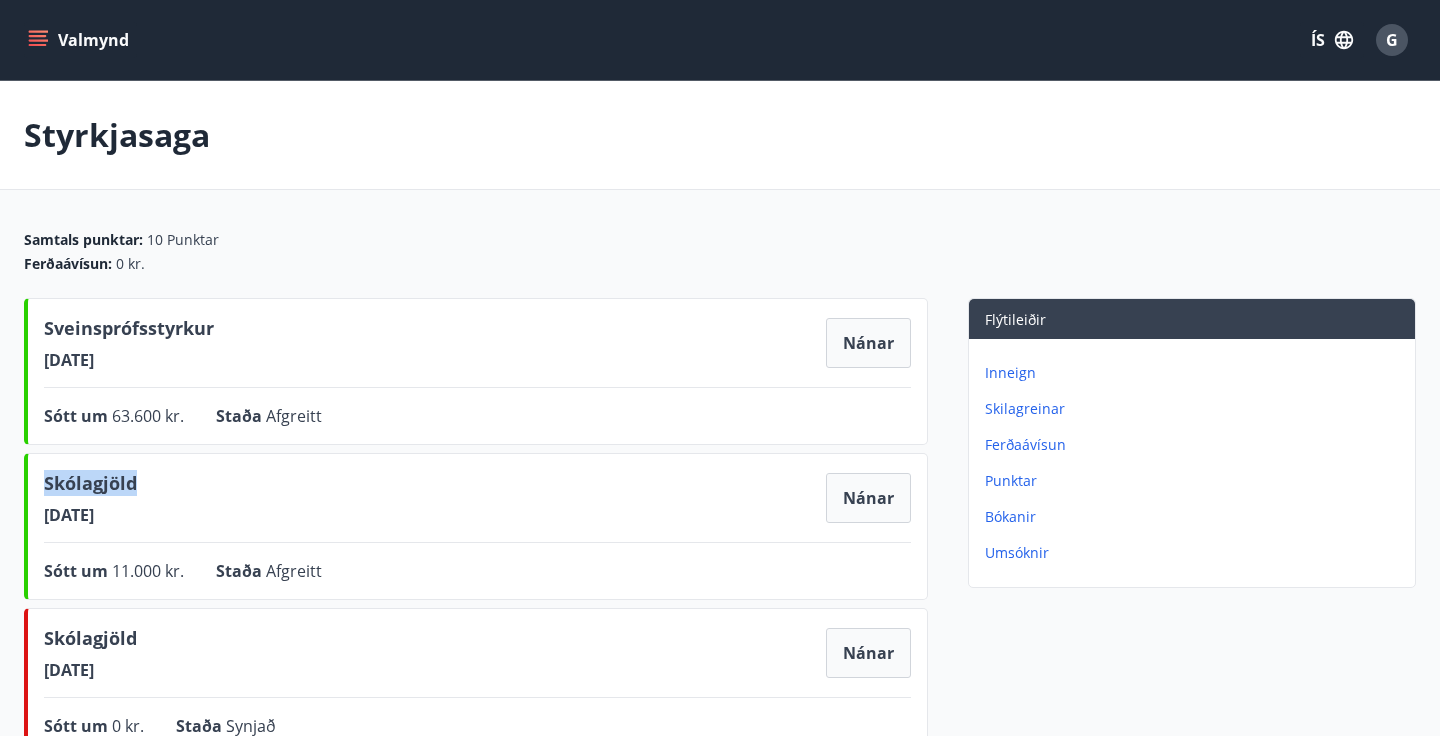 click on "Skólagjöld" at bounding box center [90, 487] 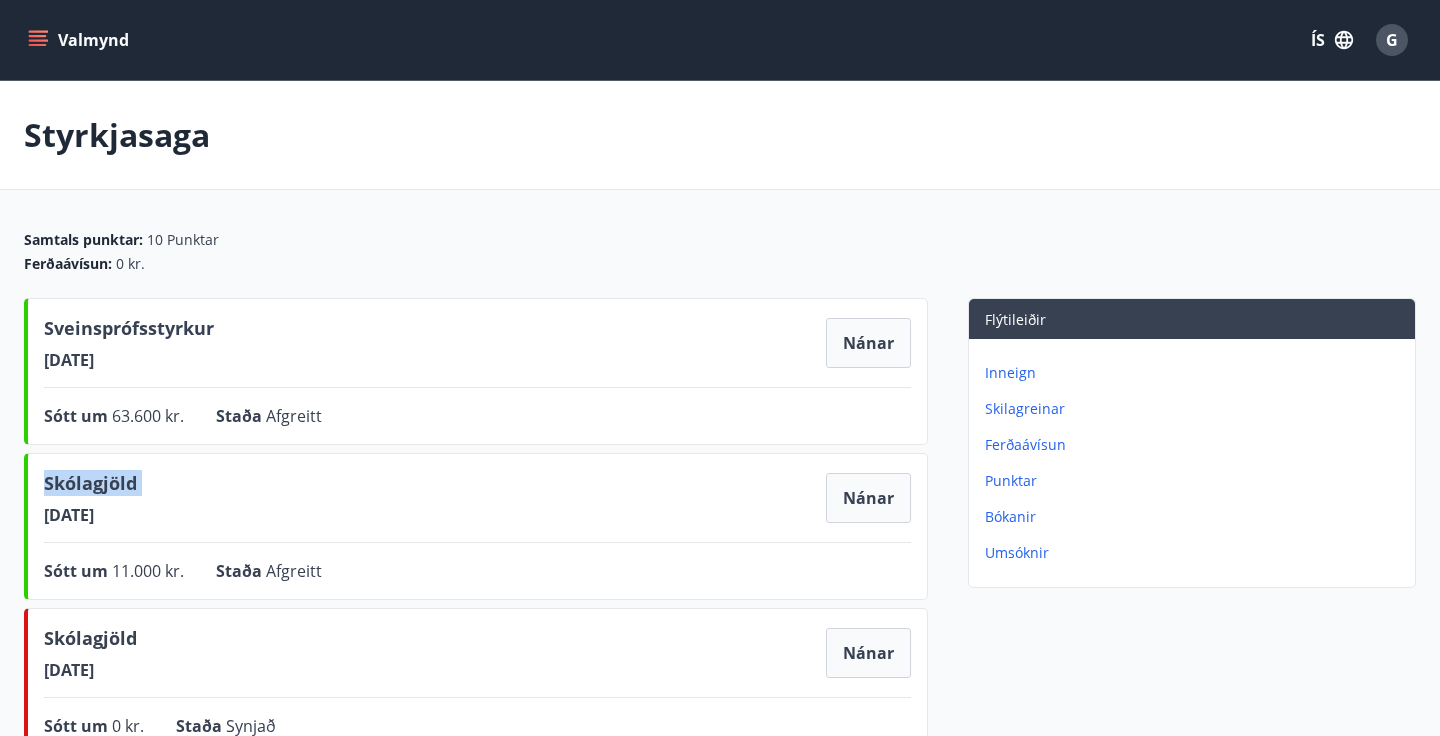 click on "Skólagjöld" at bounding box center (90, 487) 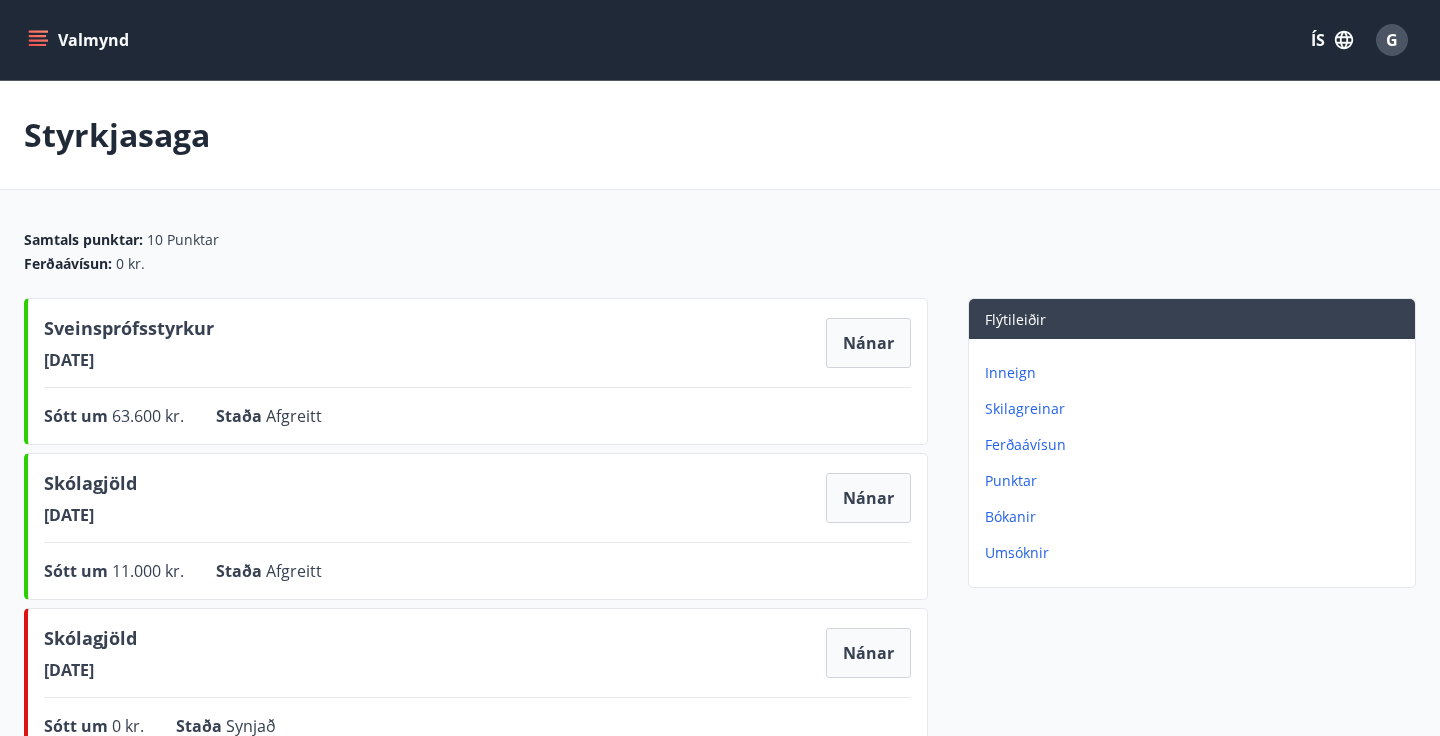 click on "[DATE]" at bounding box center [90, 515] 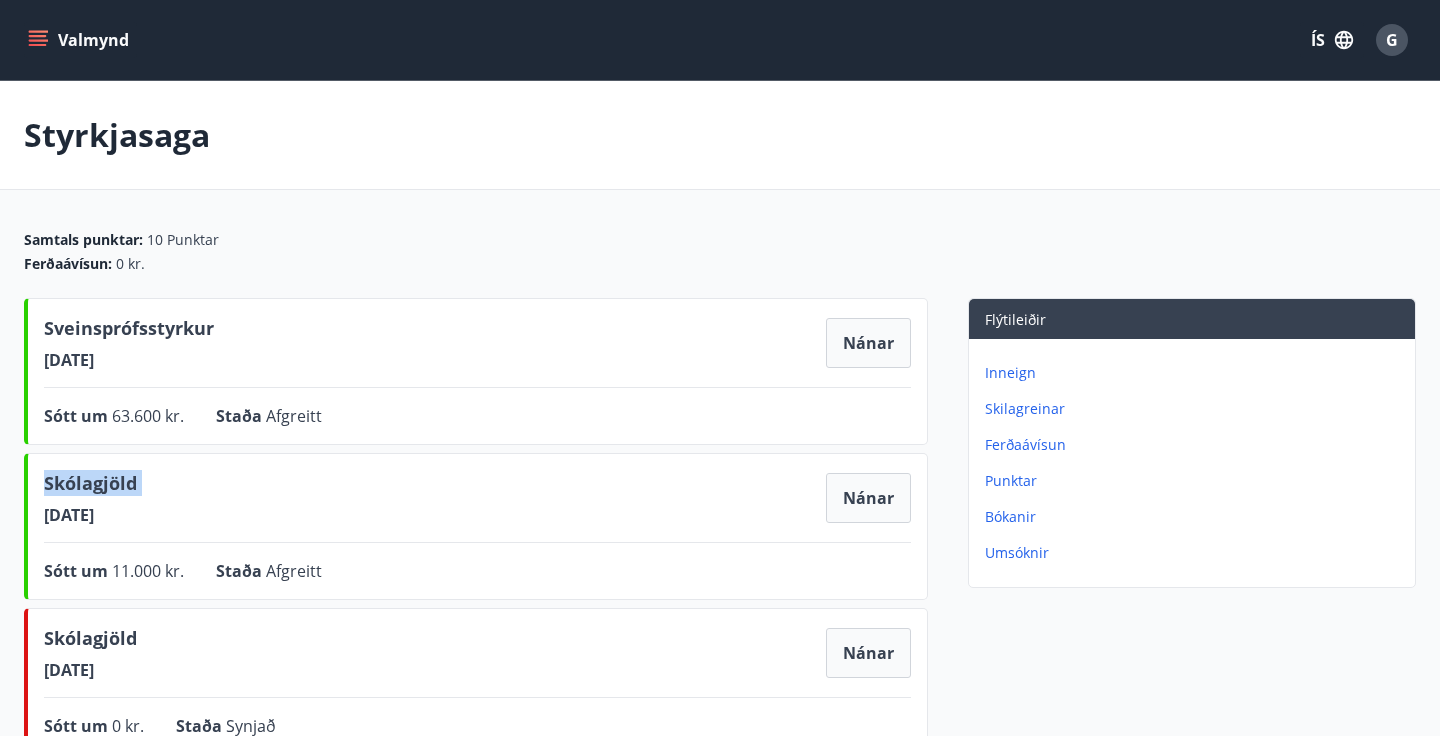 click on "[DATE]" at bounding box center [90, 515] 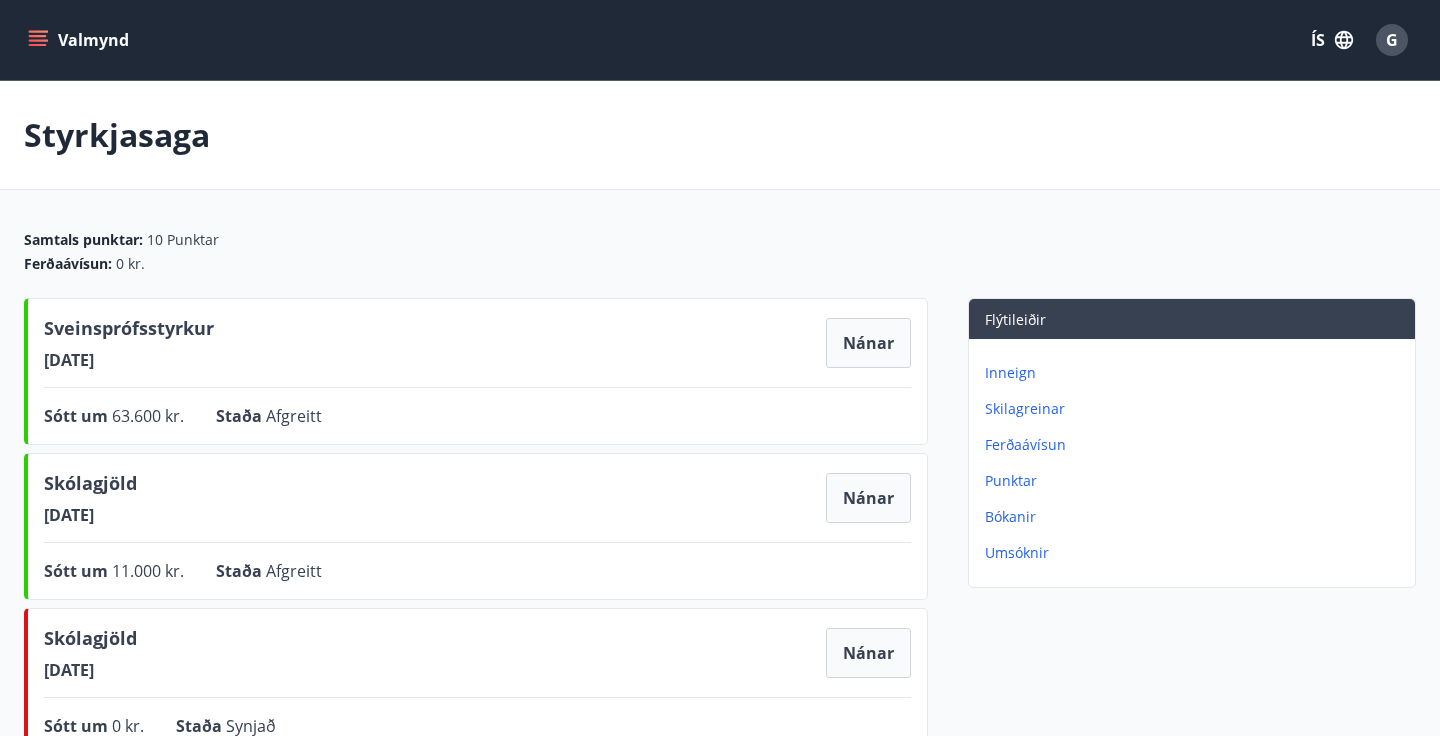 click on "Valmynd ÍS G" at bounding box center [720, 40] 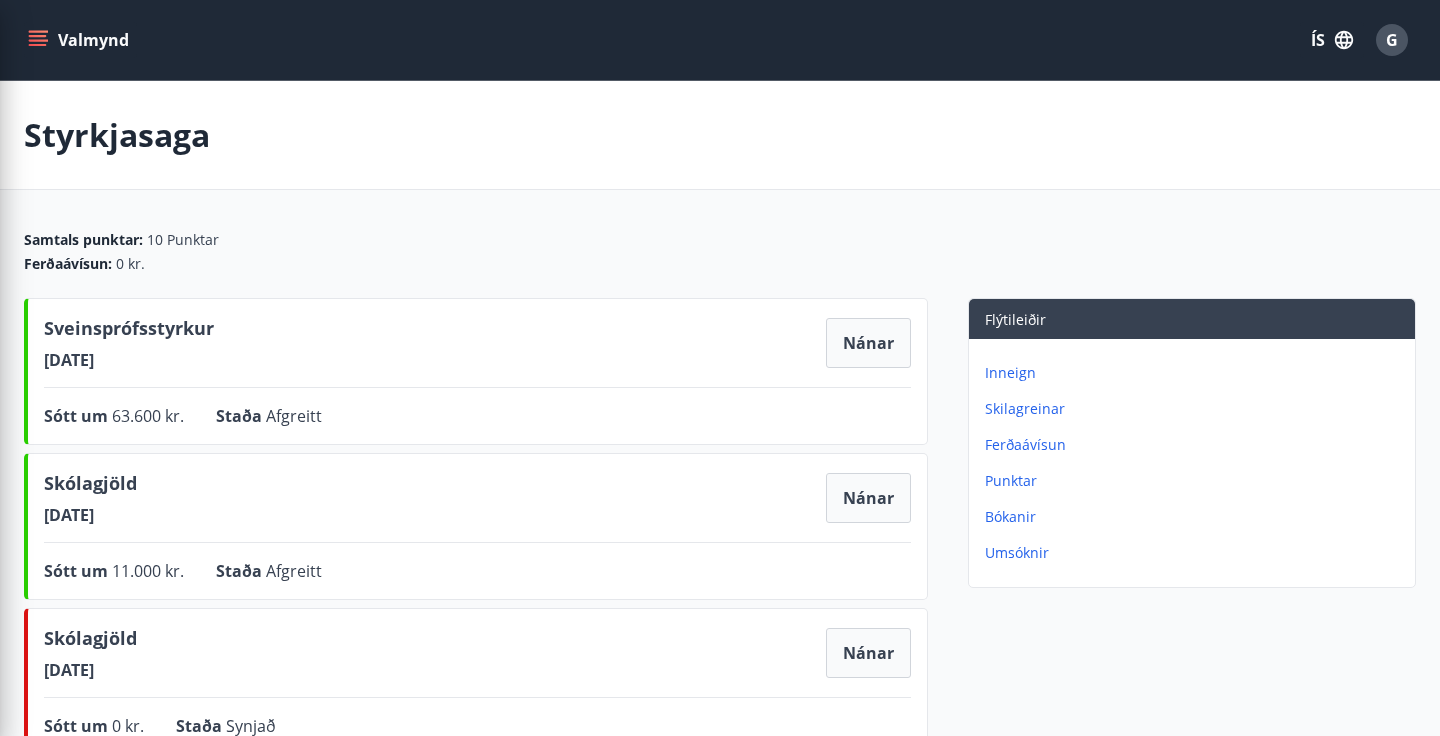 click on "Styrkjasaga" at bounding box center [720, 135] 